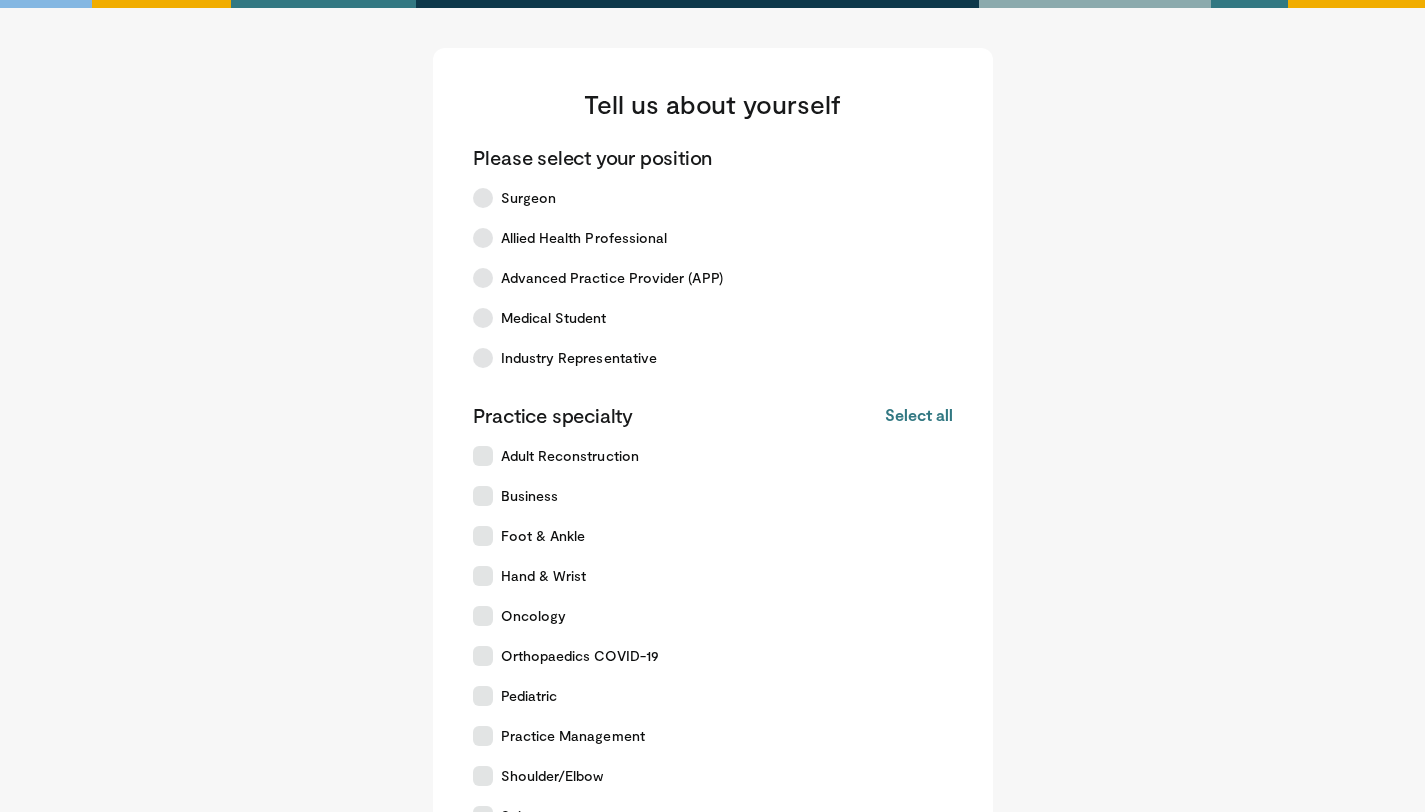 scroll, scrollTop: 0, scrollLeft: 0, axis: both 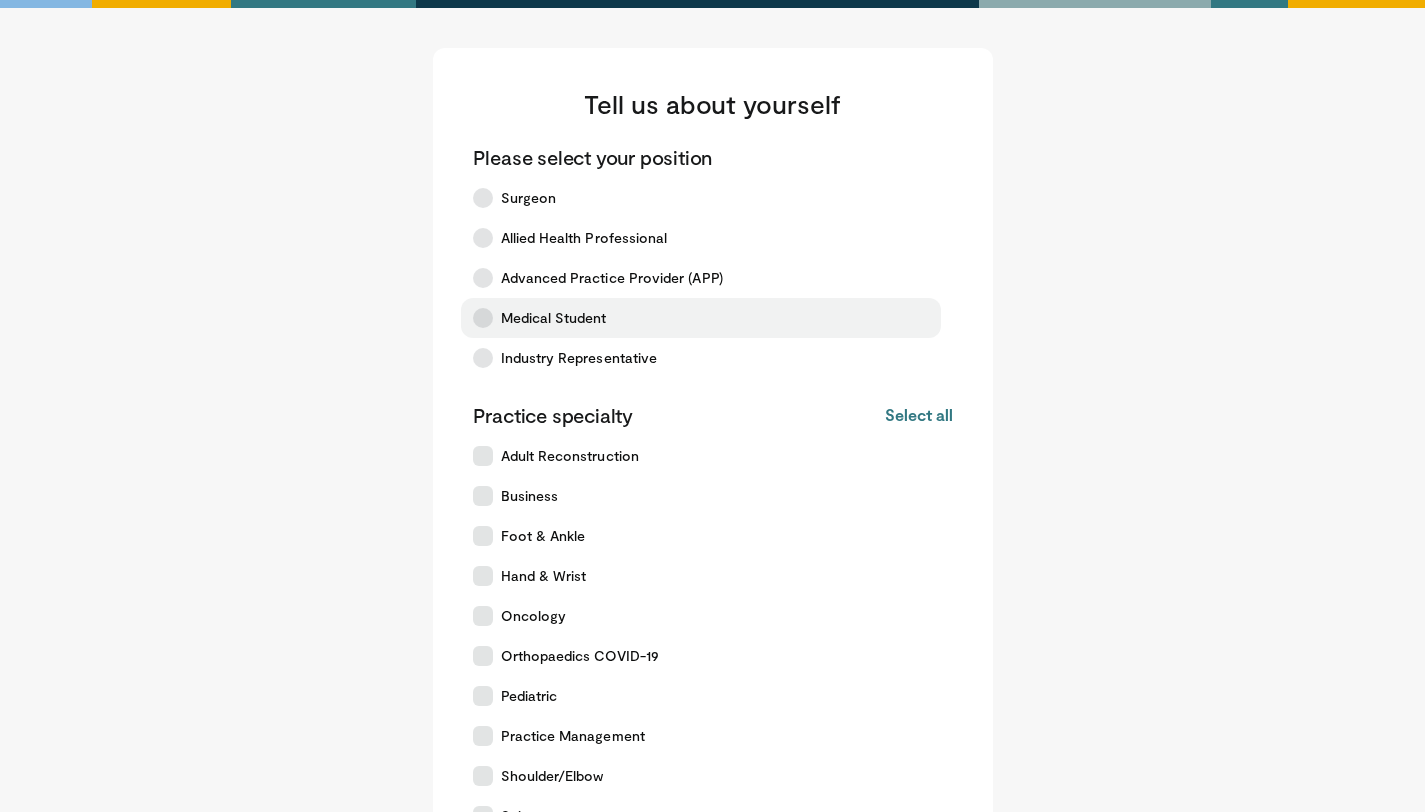 click on "Medical Student" at bounding box center (554, 318) 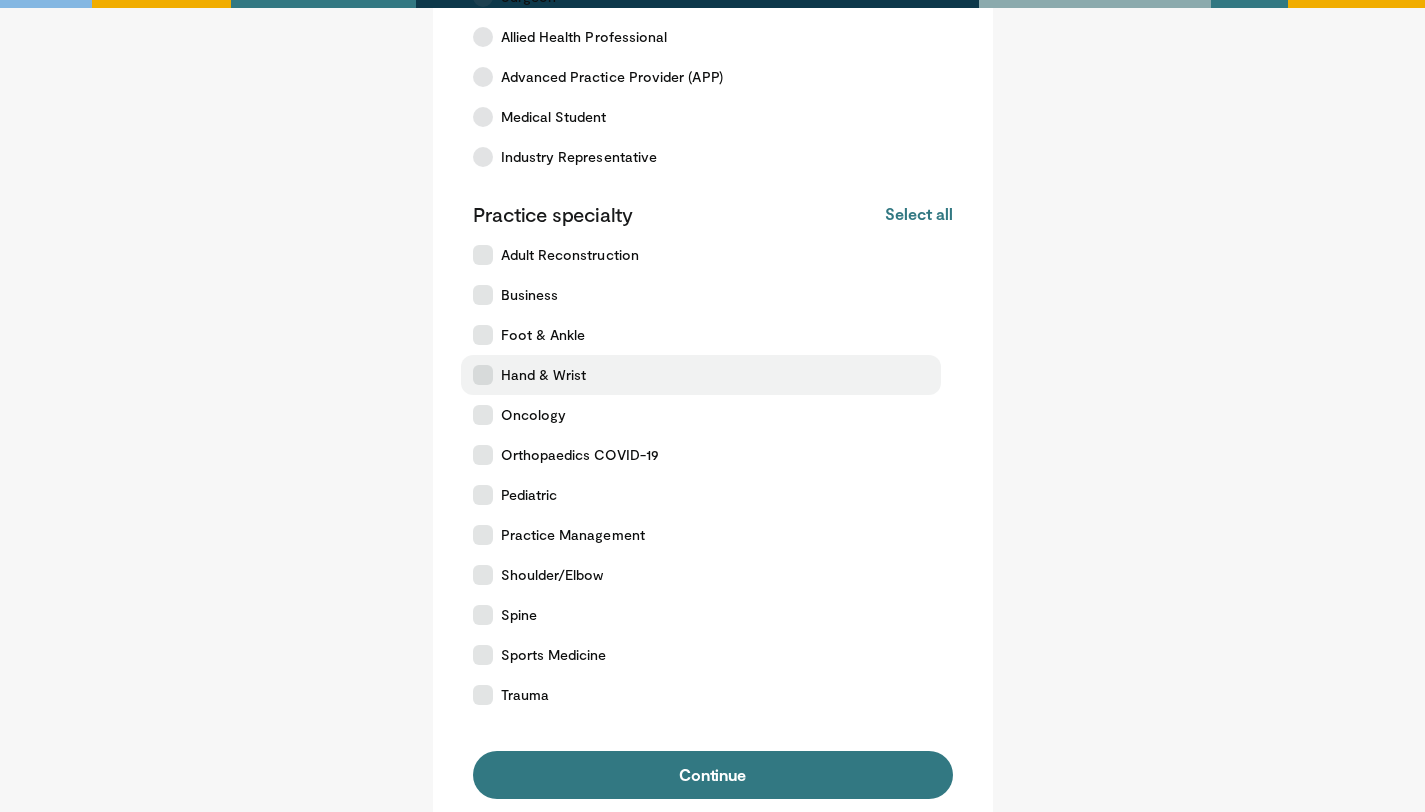 scroll, scrollTop: 426, scrollLeft: 0, axis: vertical 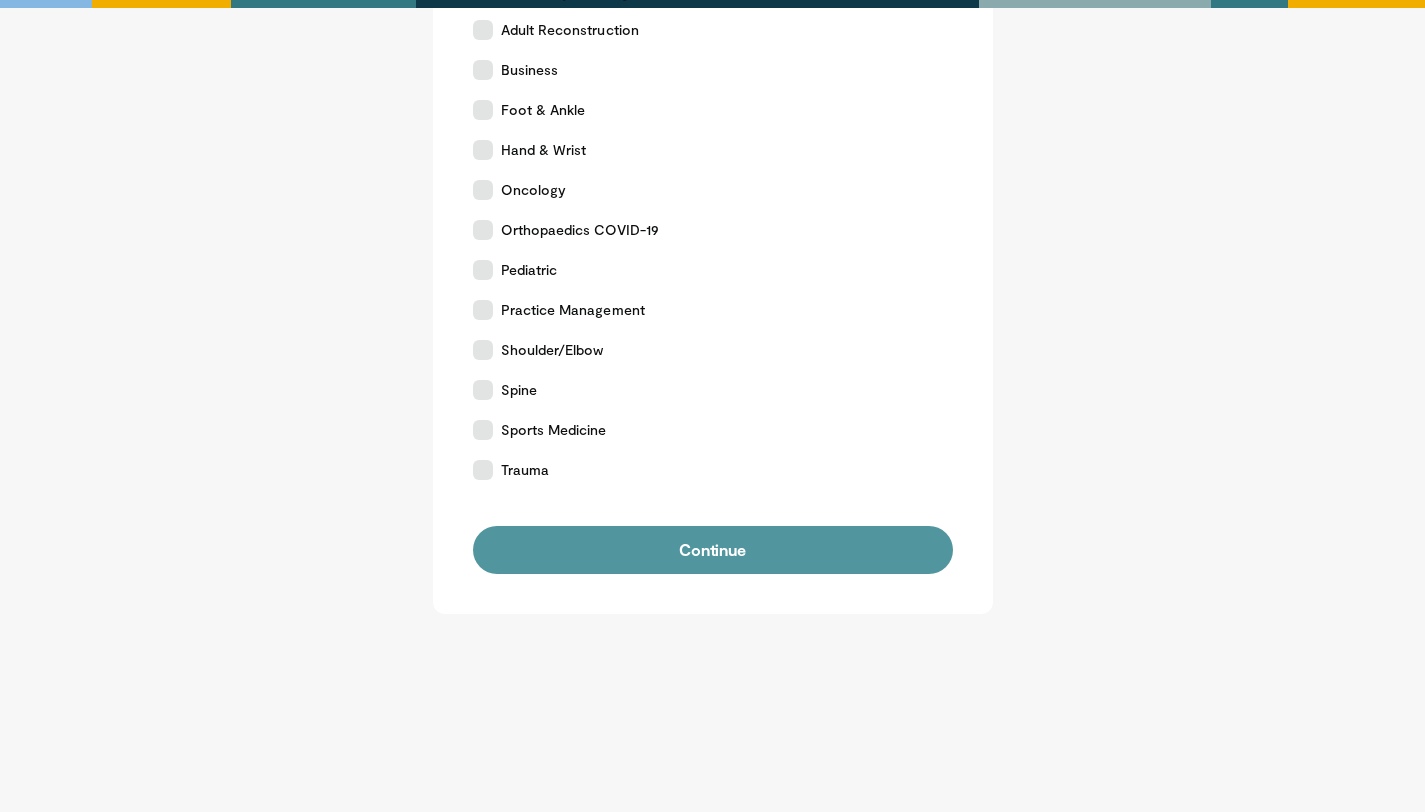 click on "Continue" at bounding box center (713, 550) 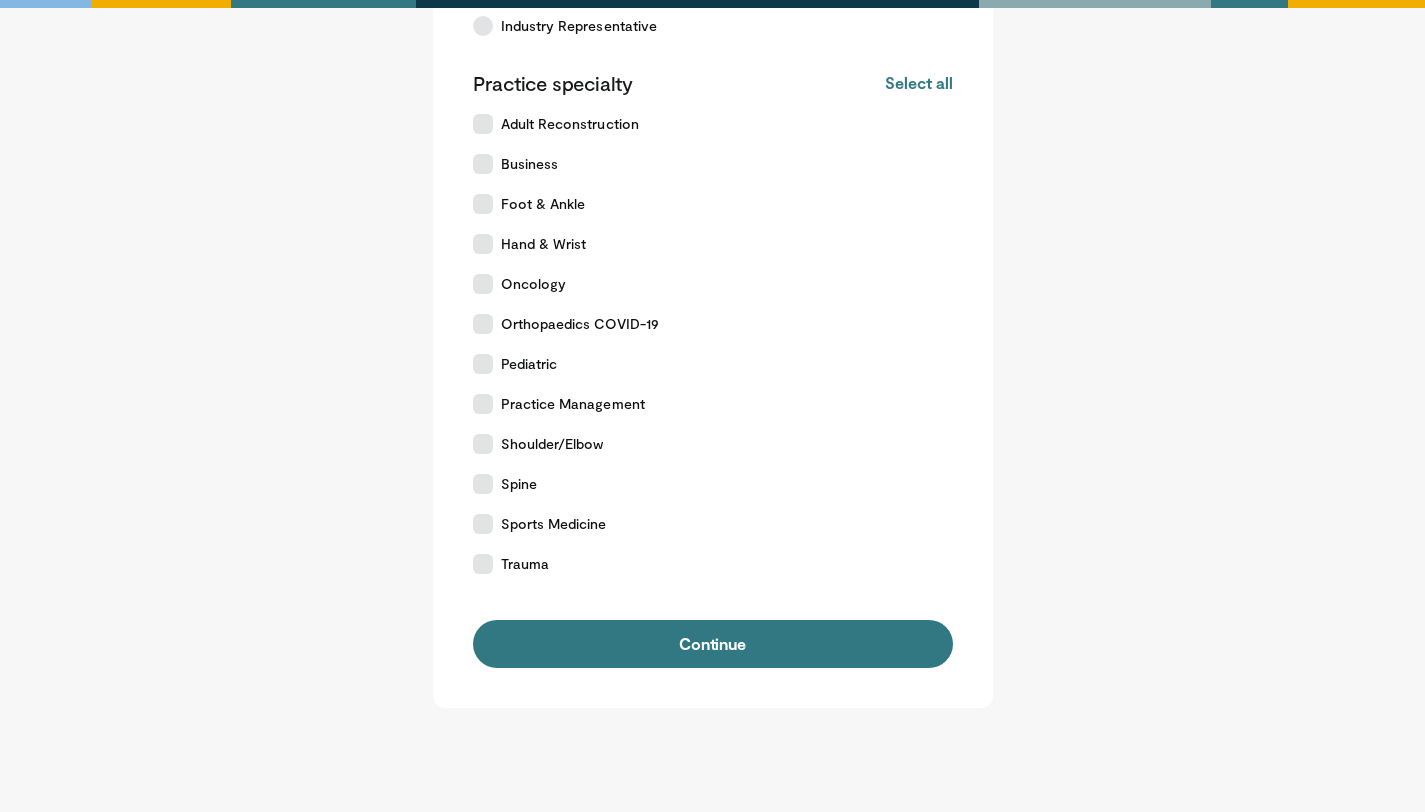 scroll, scrollTop: 338, scrollLeft: 0, axis: vertical 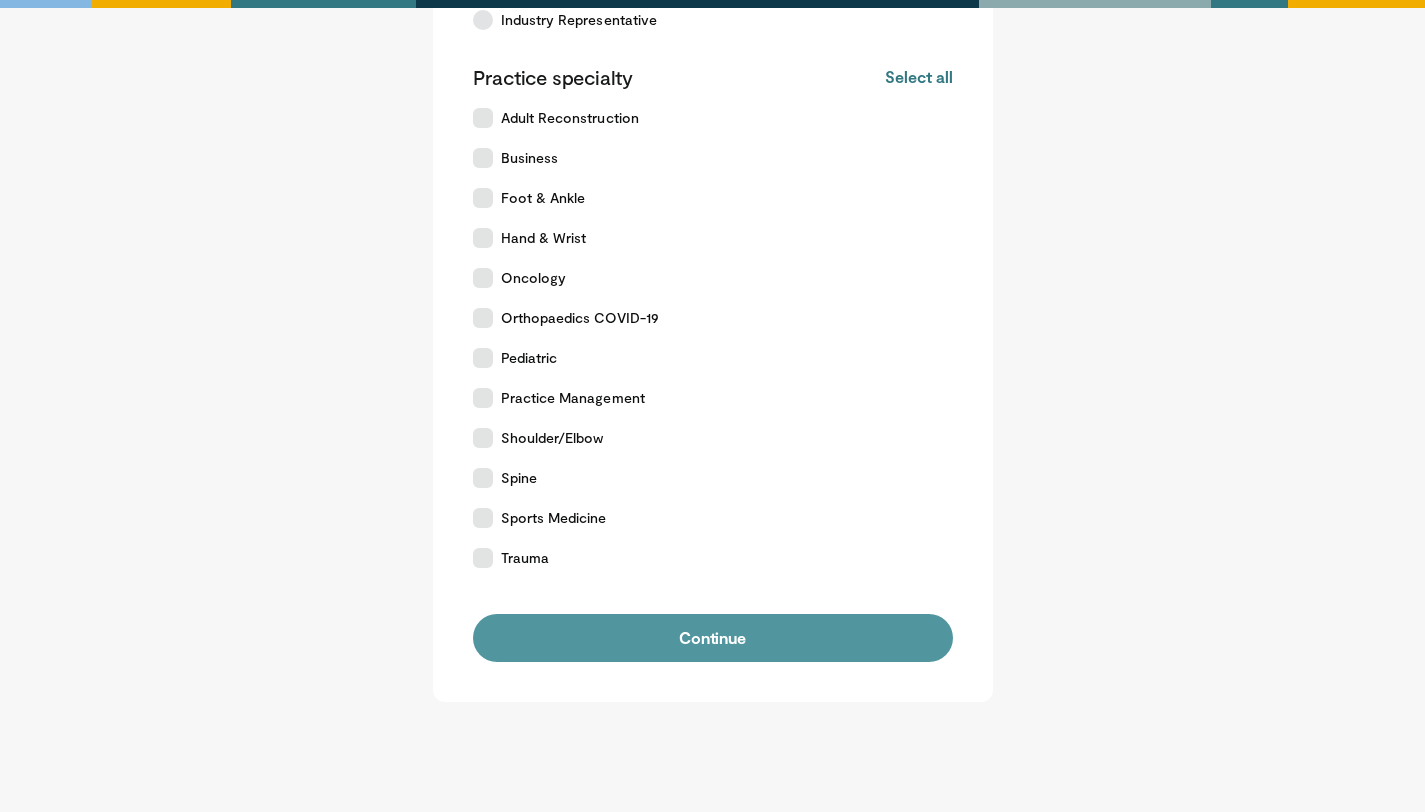 click on "Continue" at bounding box center (713, 638) 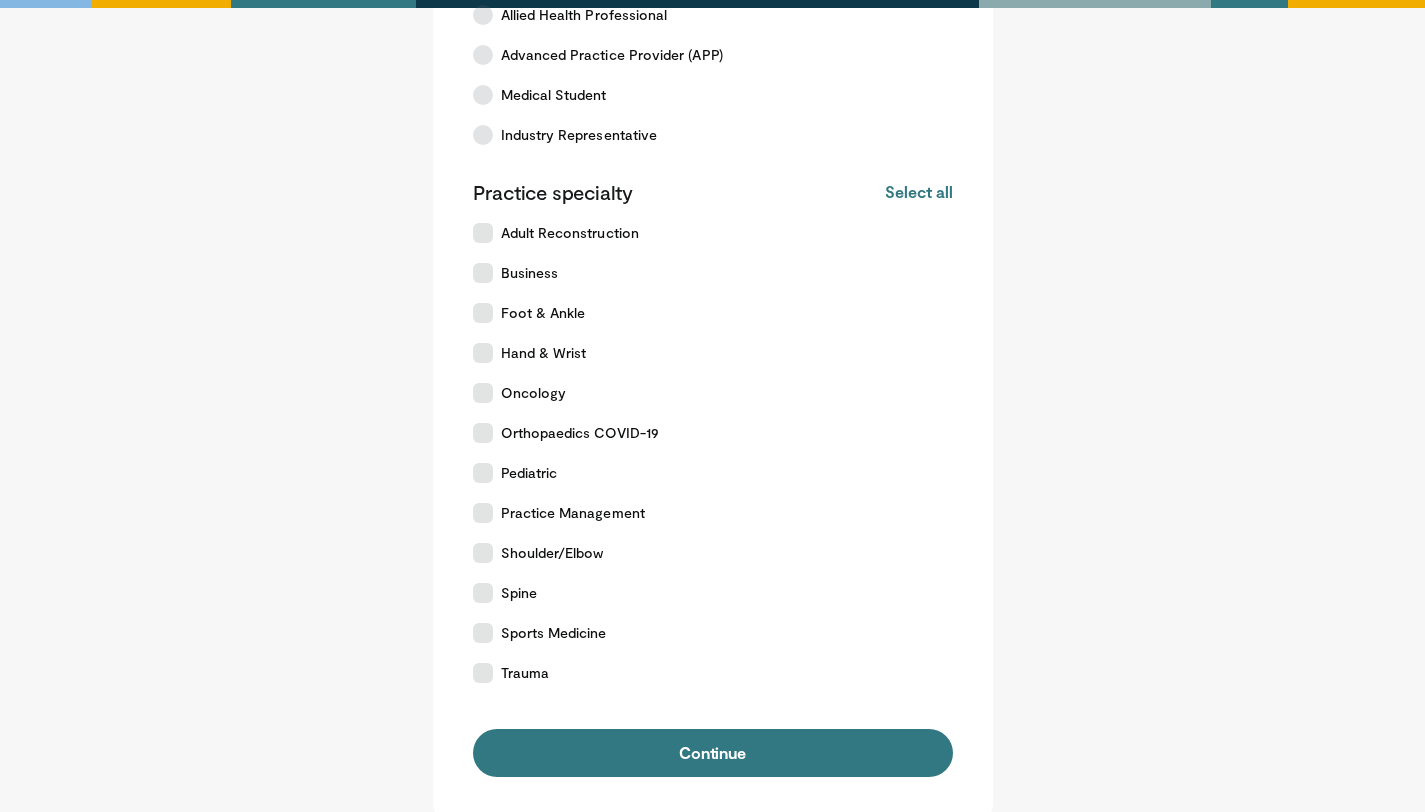 scroll, scrollTop: 240, scrollLeft: 0, axis: vertical 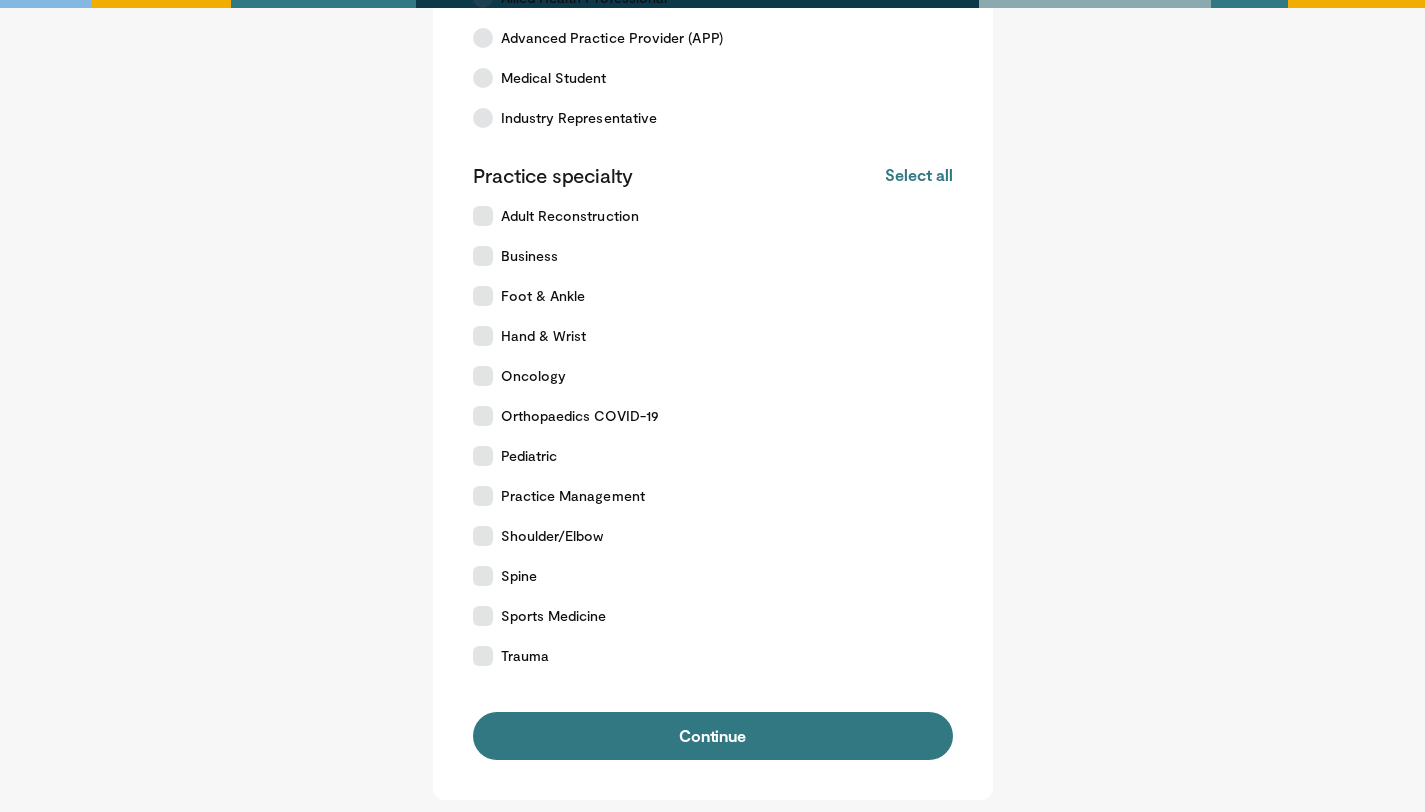 click on "Select all" at bounding box center [918, 175] 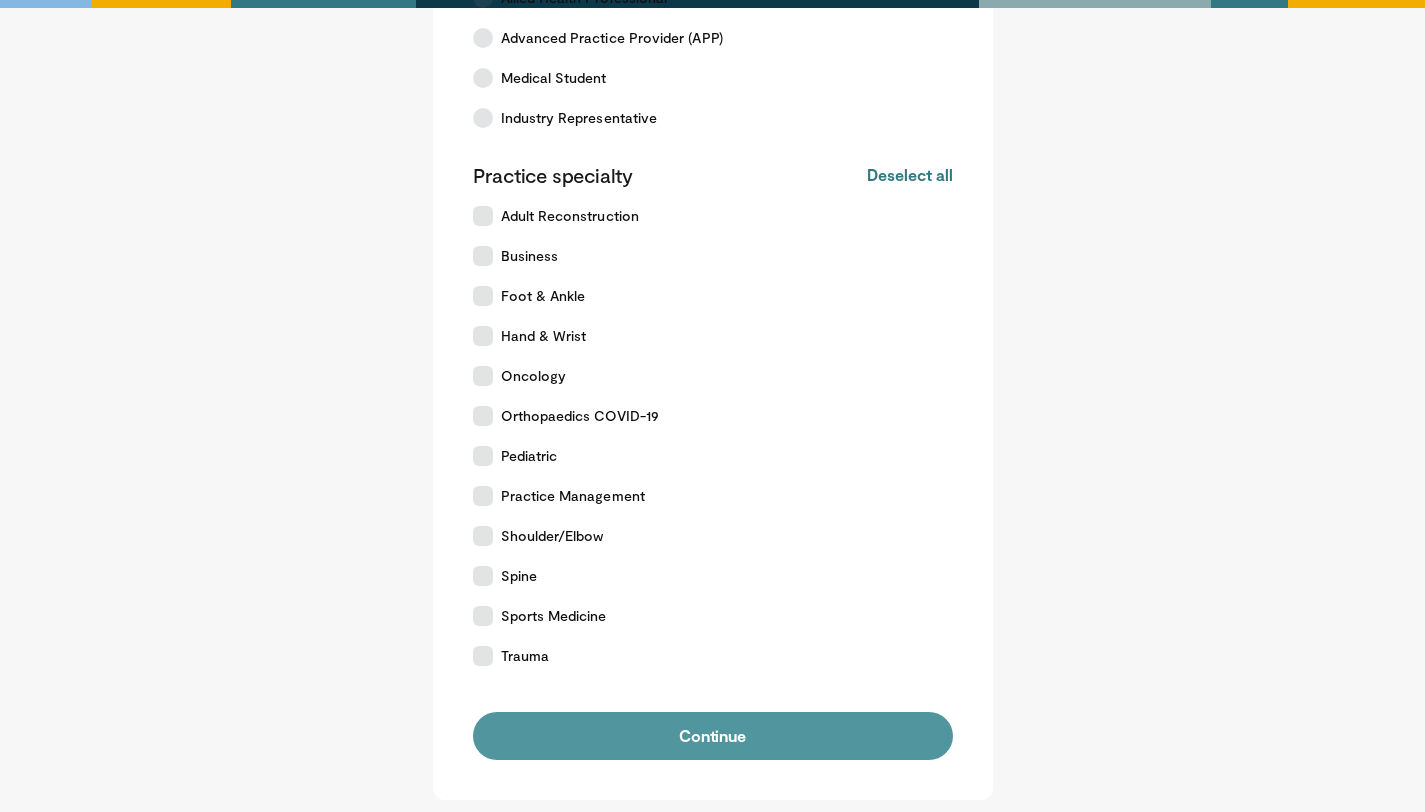 click on "Continue" at bounding box center [713, 736] 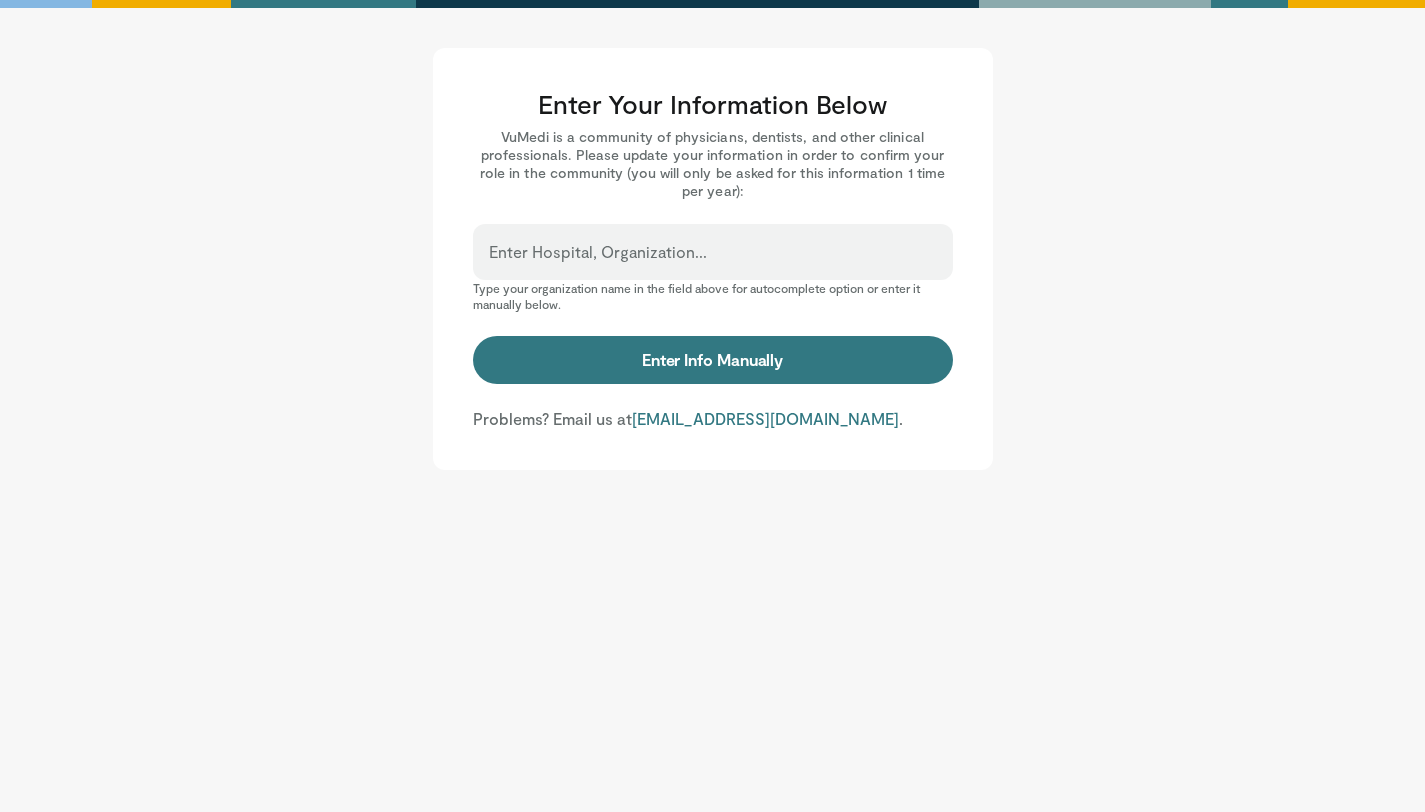 scroll, scrollTop: 0, scrollLeft: 0, axis: both 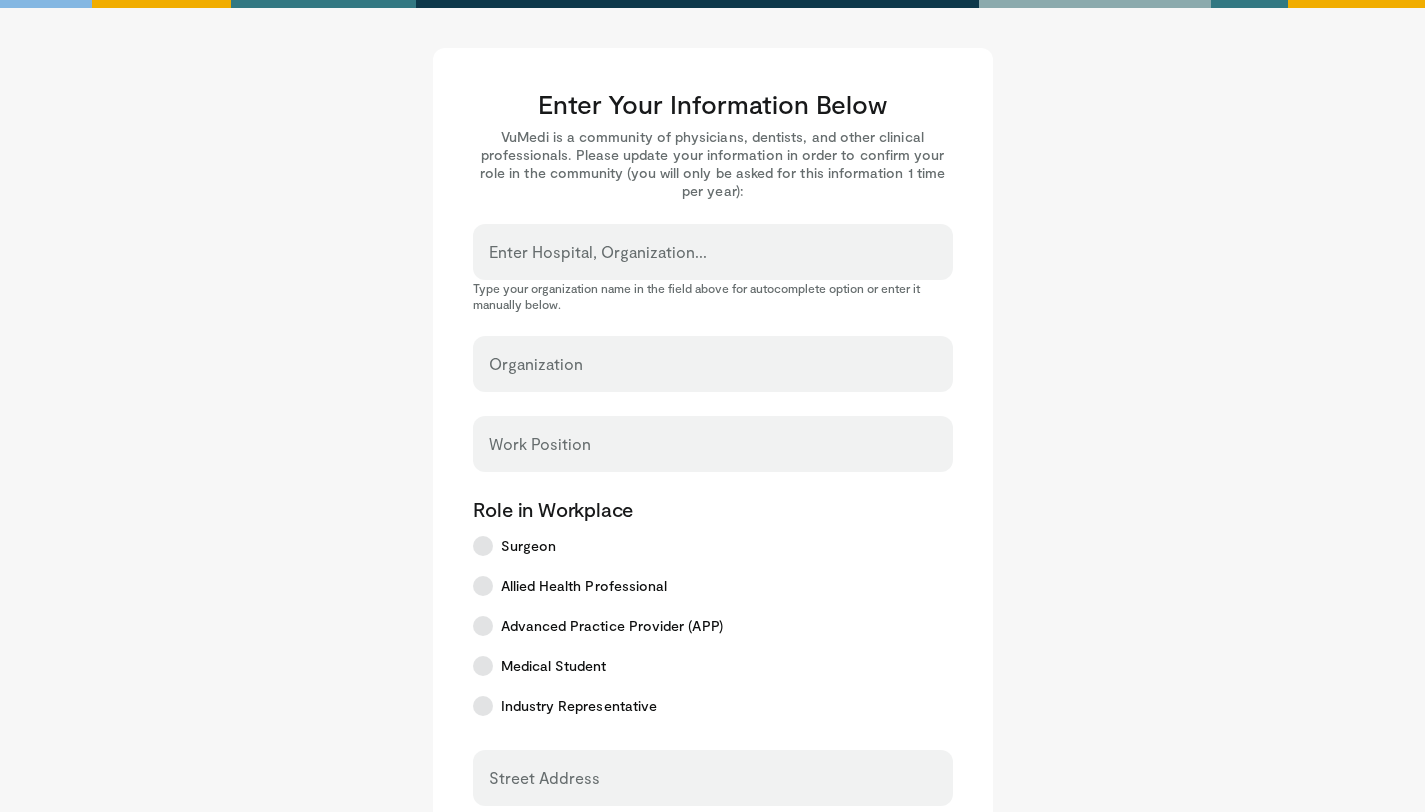 click on "Enter Hospital, Organization..." at bounding box center (713, 261) 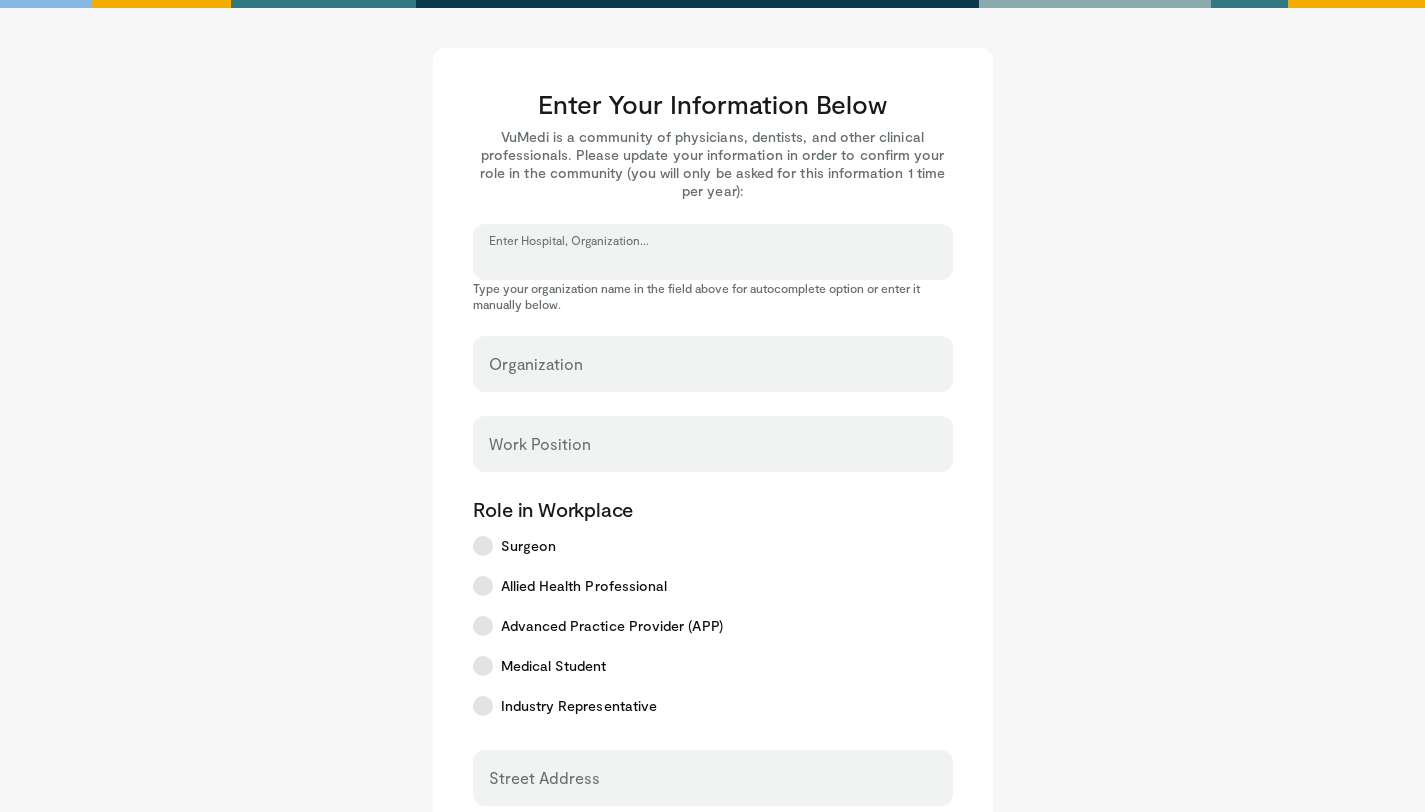 type on "*" 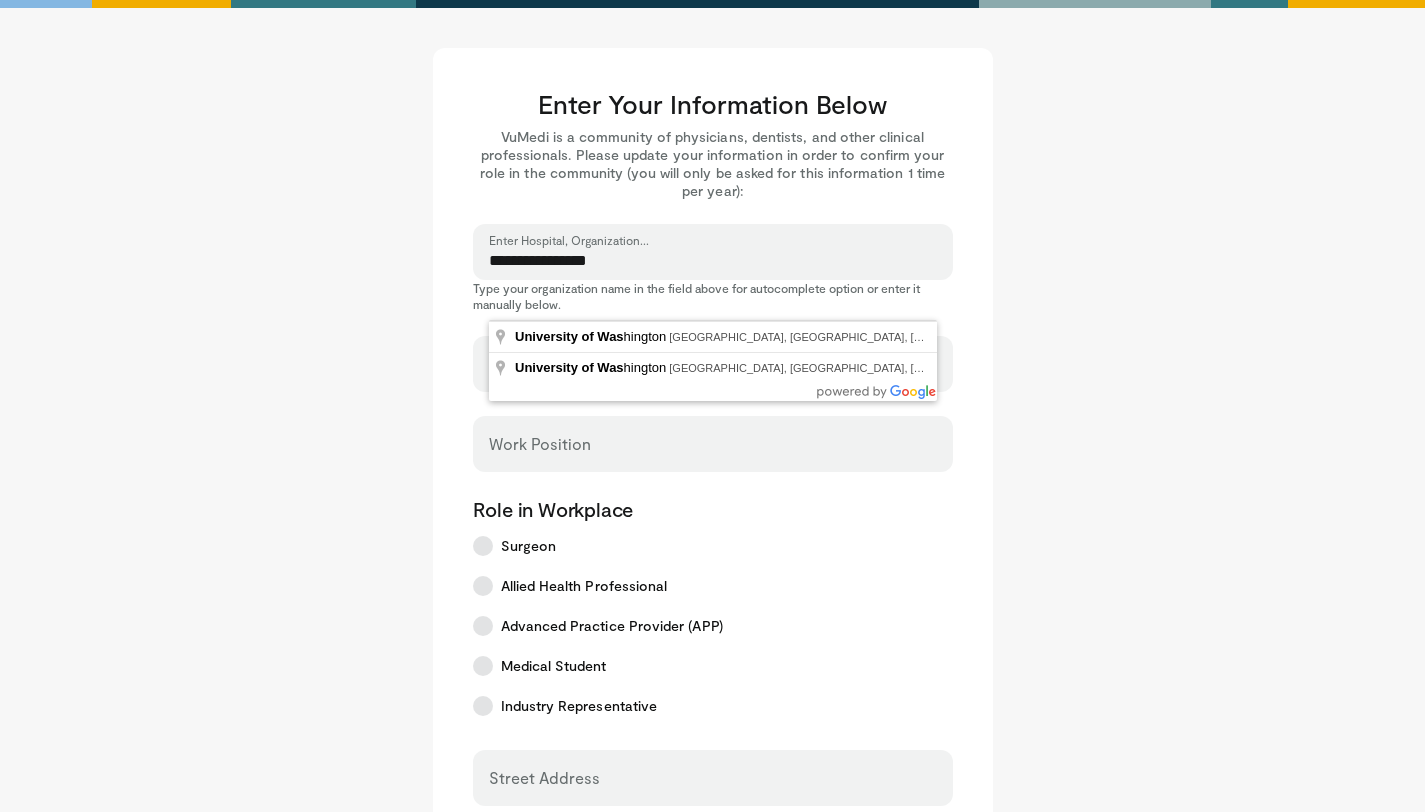 type on "**********" 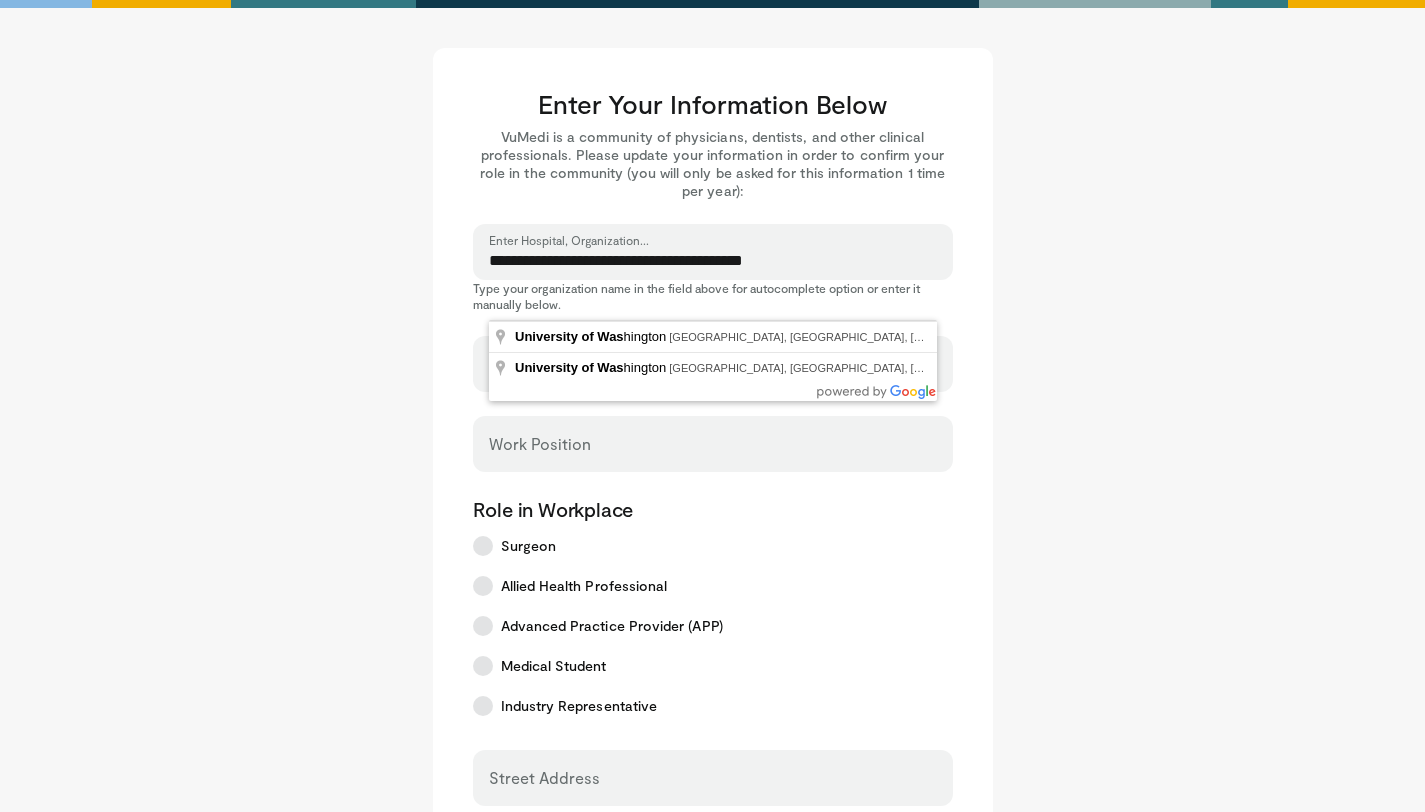 select on "**" 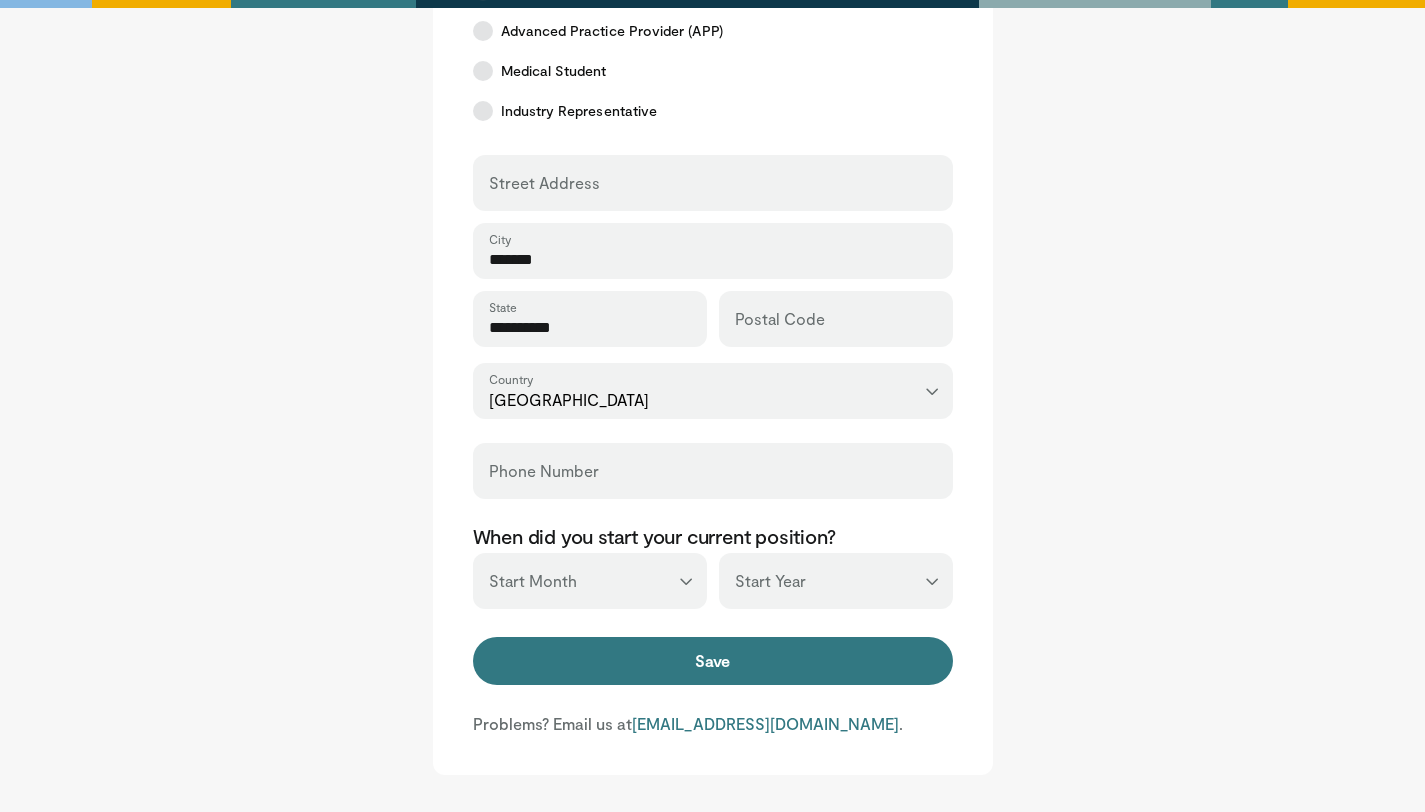 scroll, scrollTop: 618, scrollLeft: 0, axis: vertical 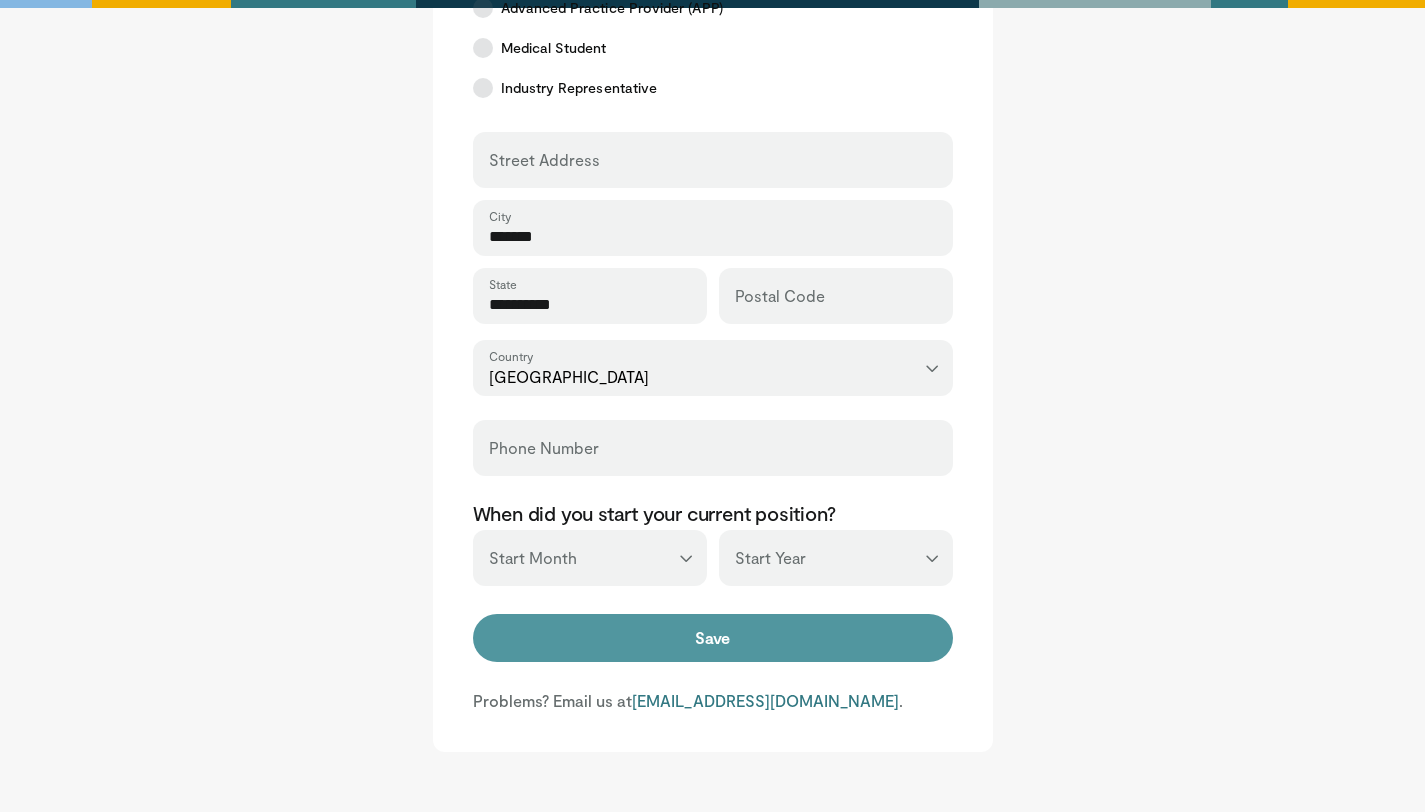 click on "Save" at bounding box center (713, 638) 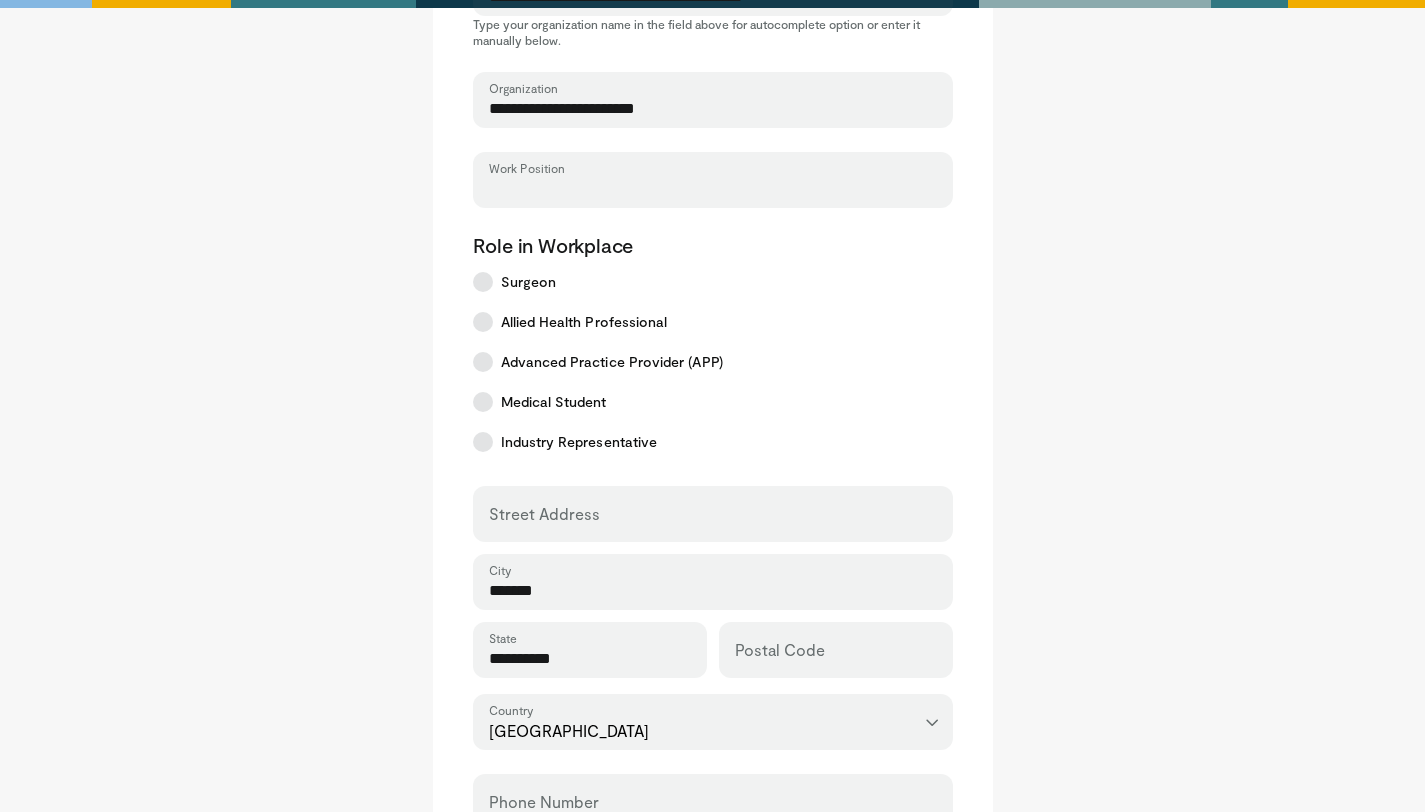 scroll, scrollTop: 263, scrollLeft: 0, axis: vertical 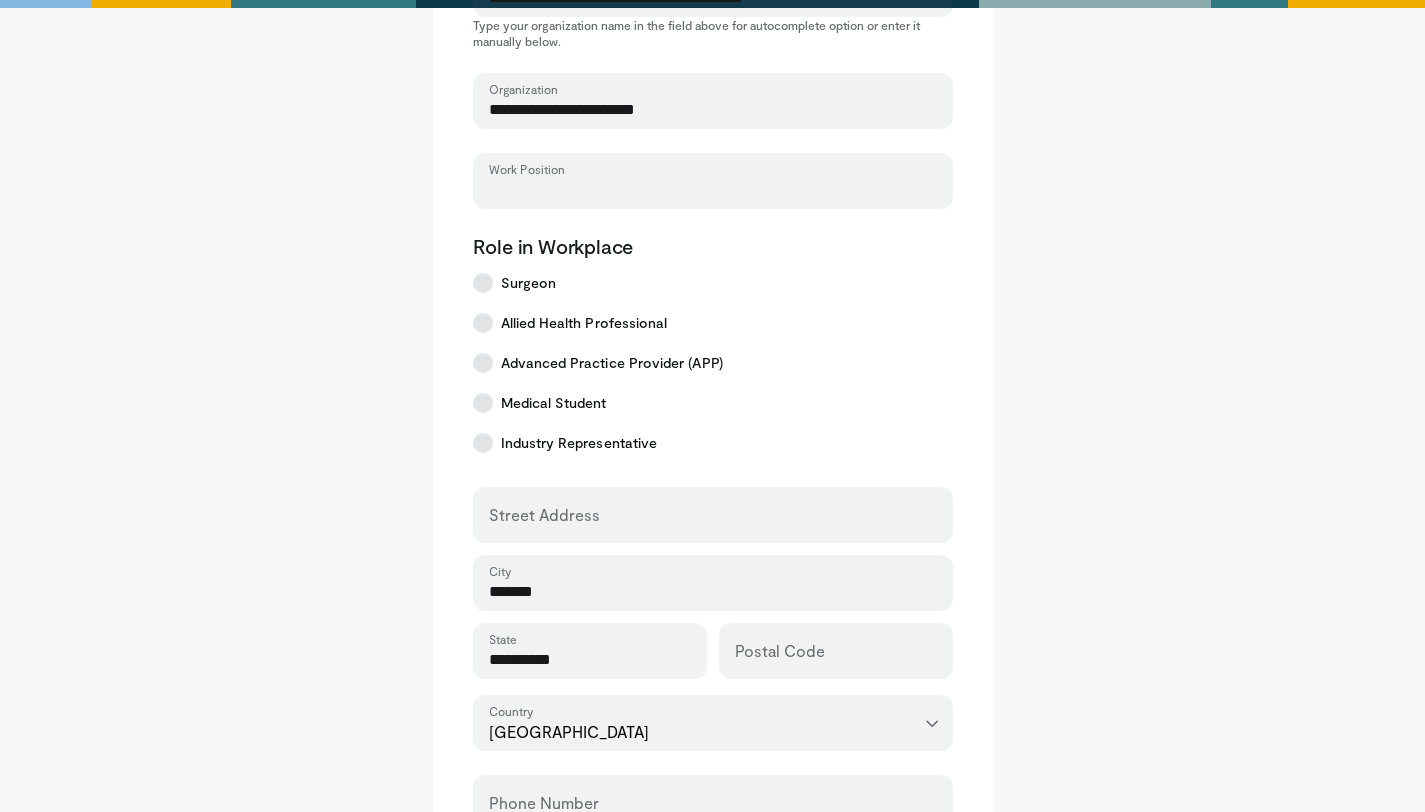 click on "Work Position" at bounding box center [713, 190] 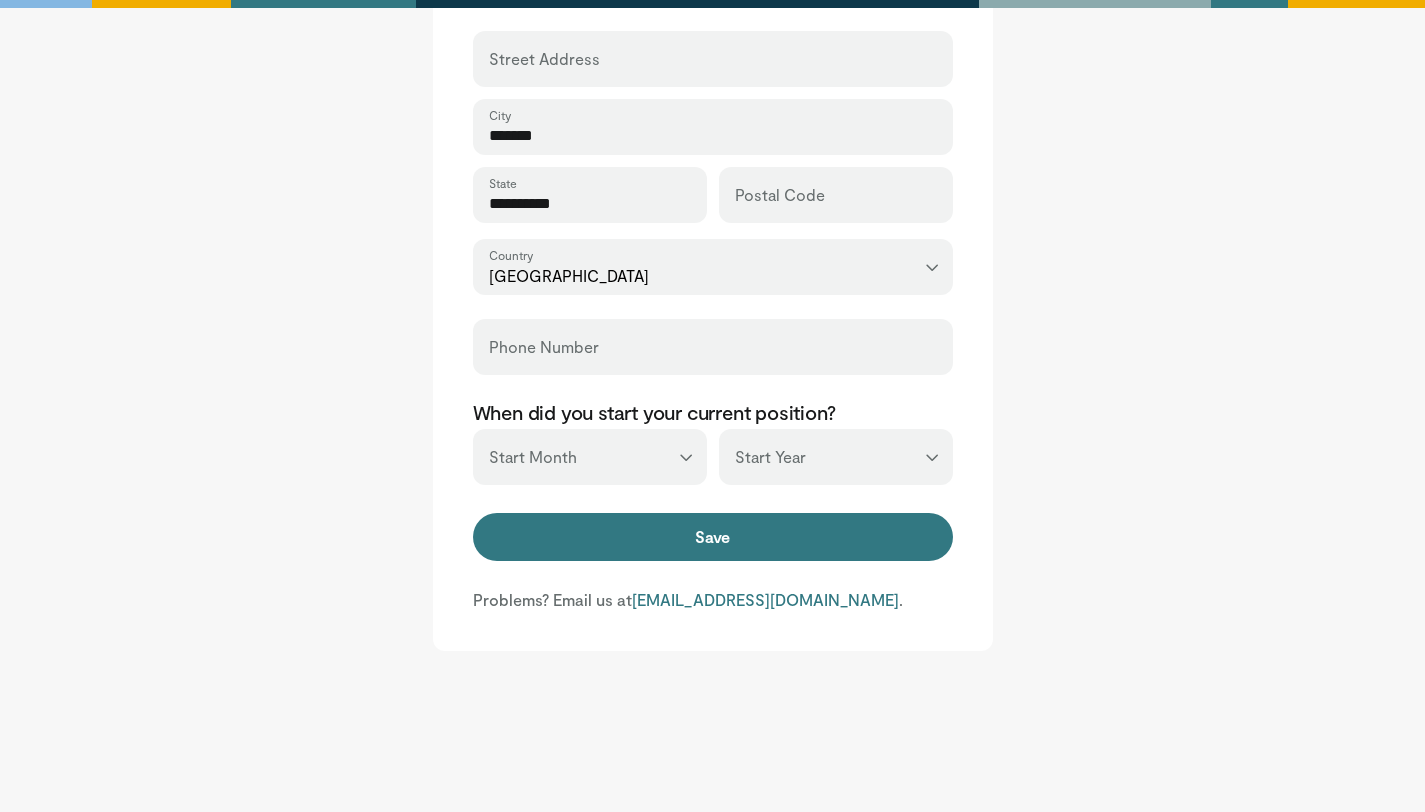 scroll, scrollTop: 756, scrollLeft: 0, axis: vertical 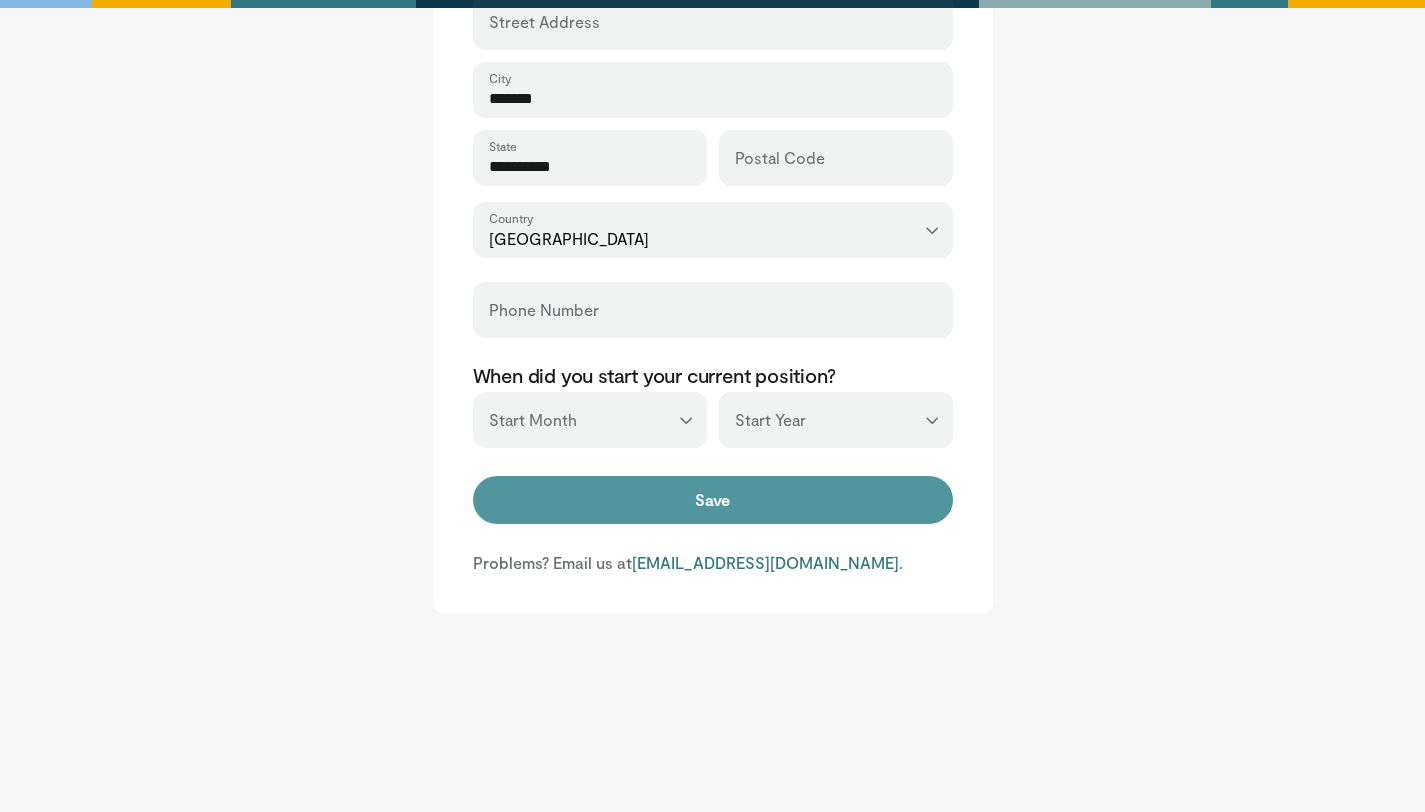 type on "**********" 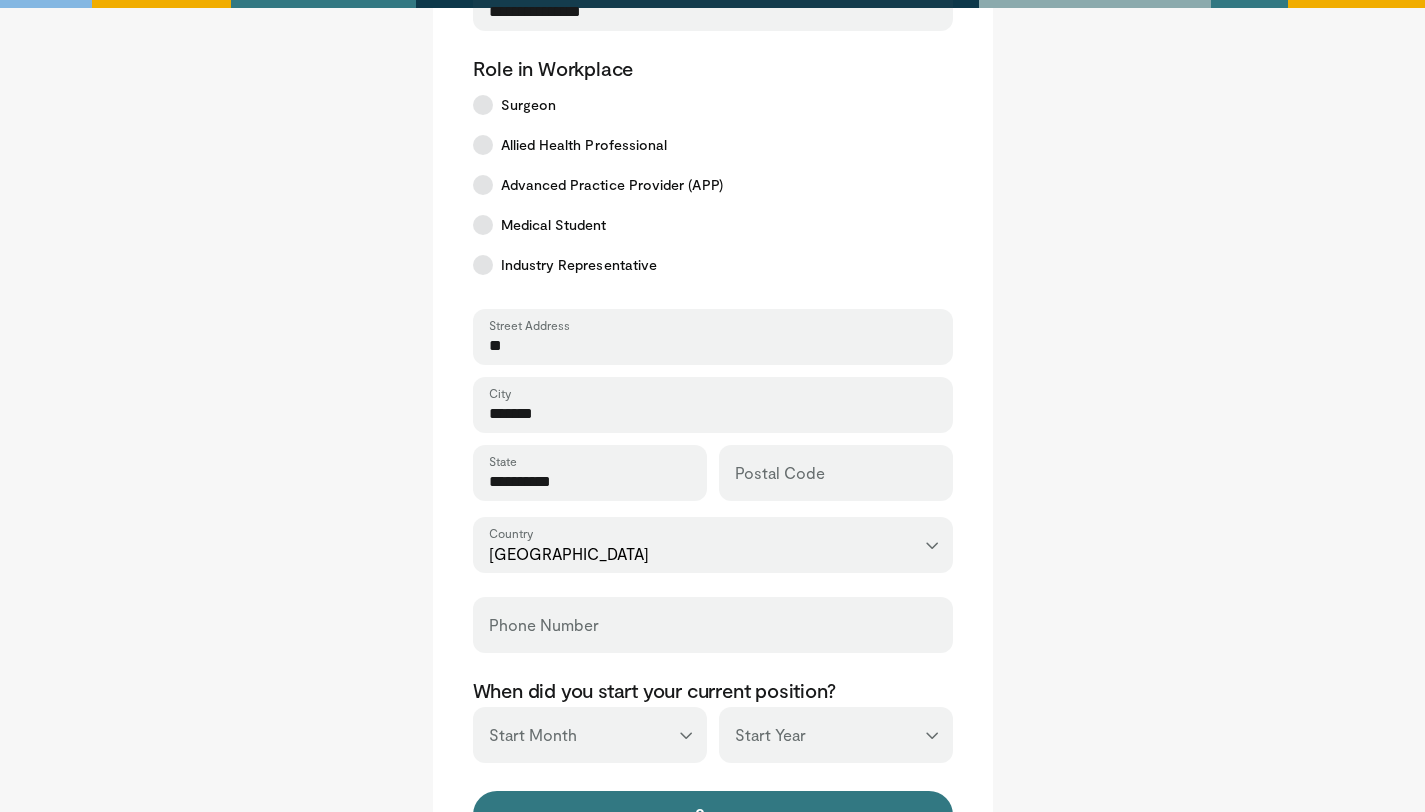 scroll, scrollTop: 446, scrollLeft: 0, axis: vertical 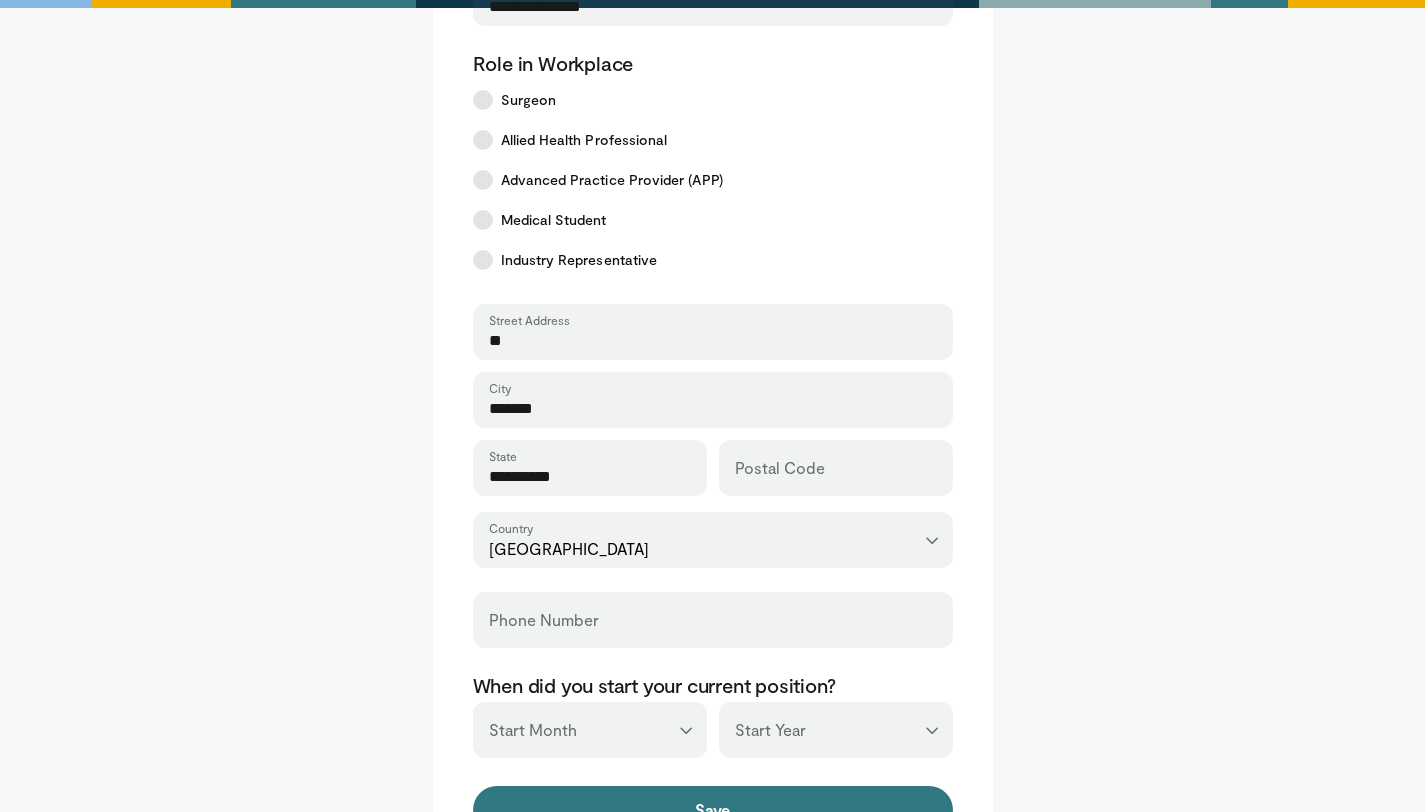 type on "**" 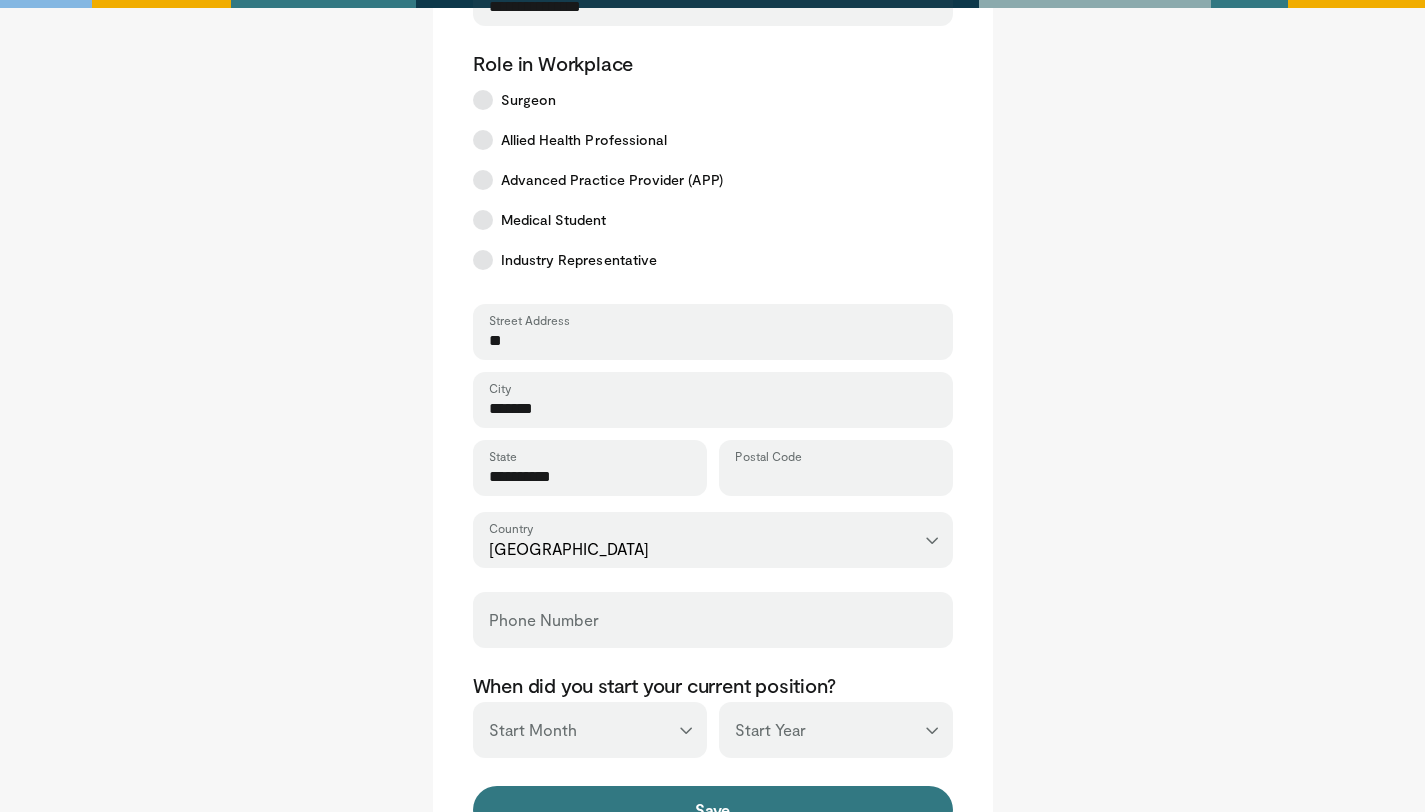 click on "Postal Code" at bounding box center [836, 477] 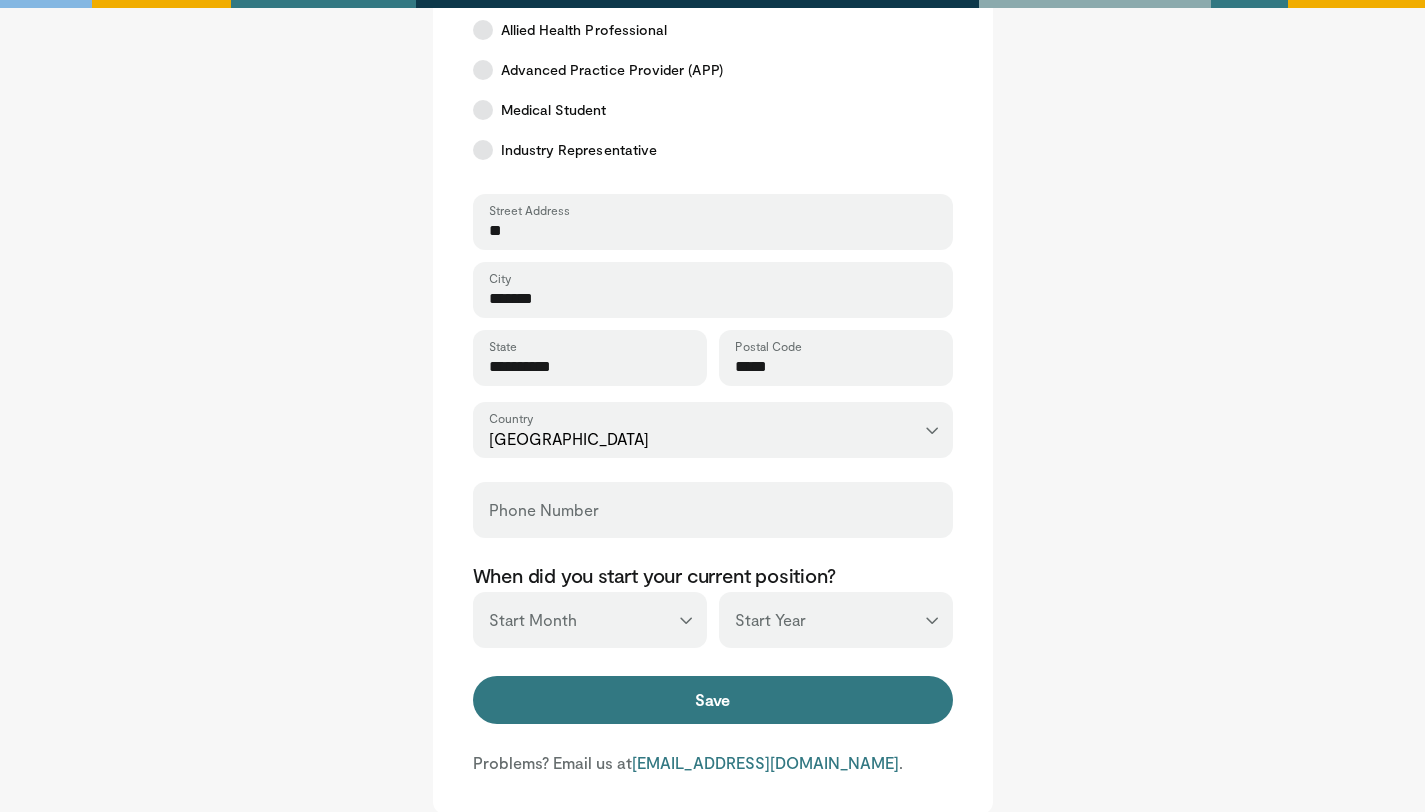 scroll, scrollTop: 561, scrollLeft: 0, axis: vertical 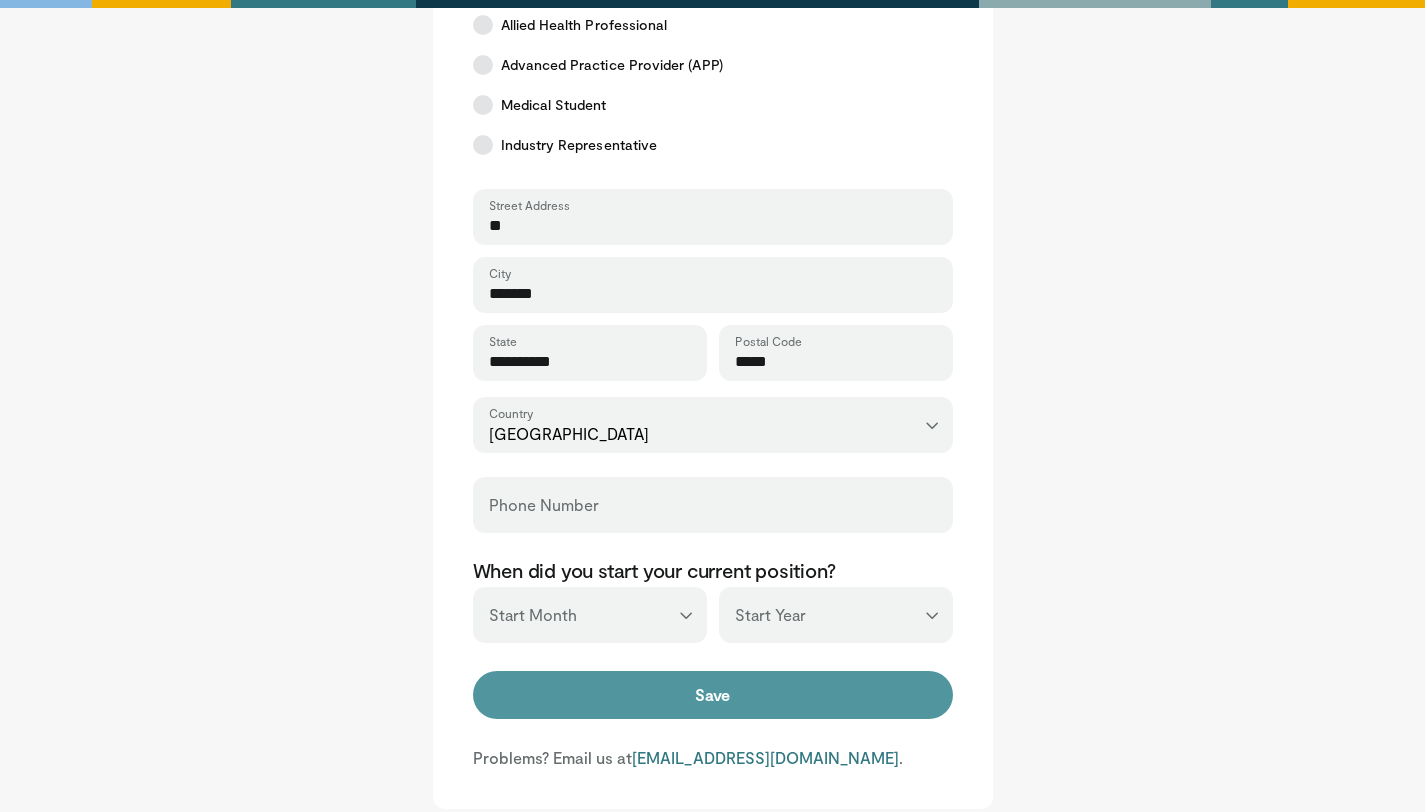 type on "*****" 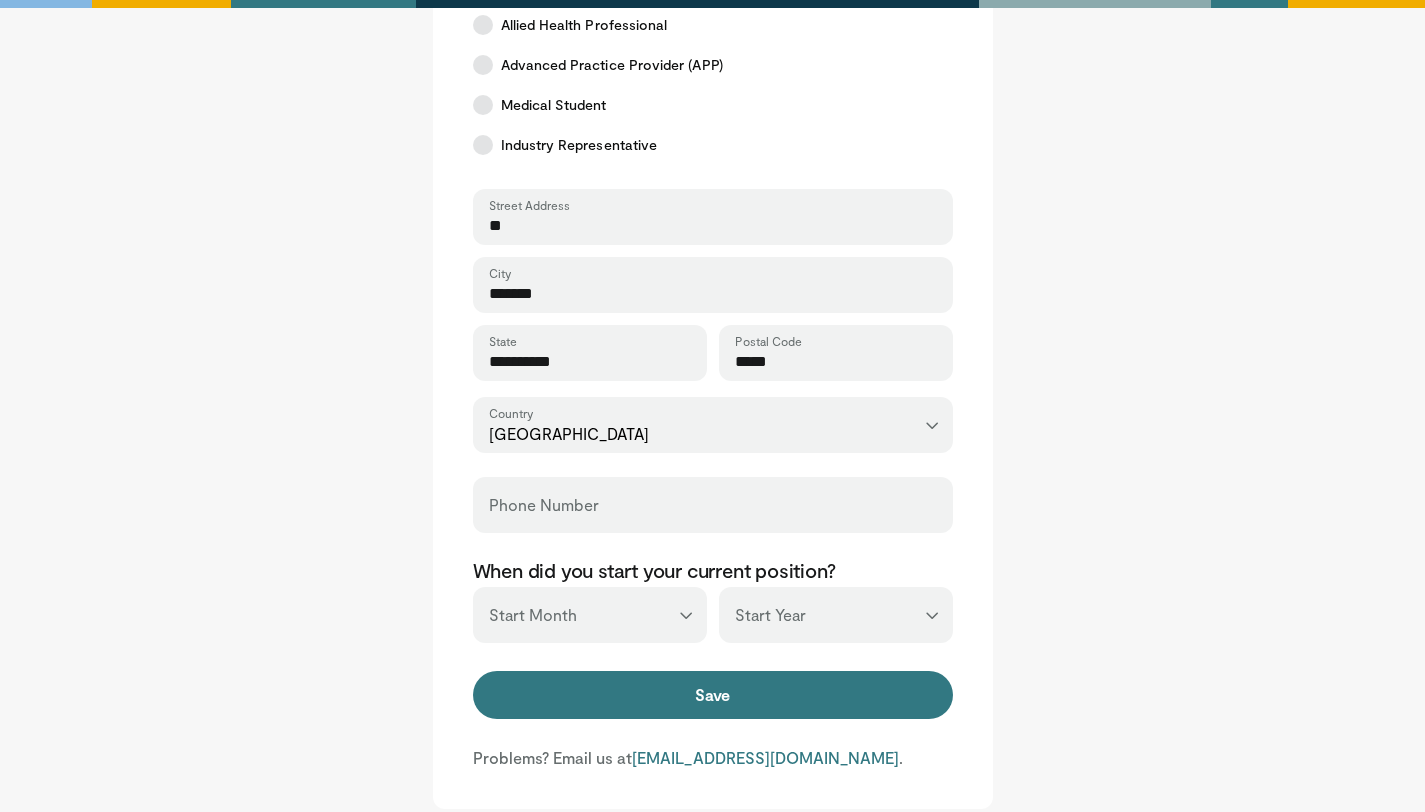 click on "Phone Number" at bounding box center (713, 505) 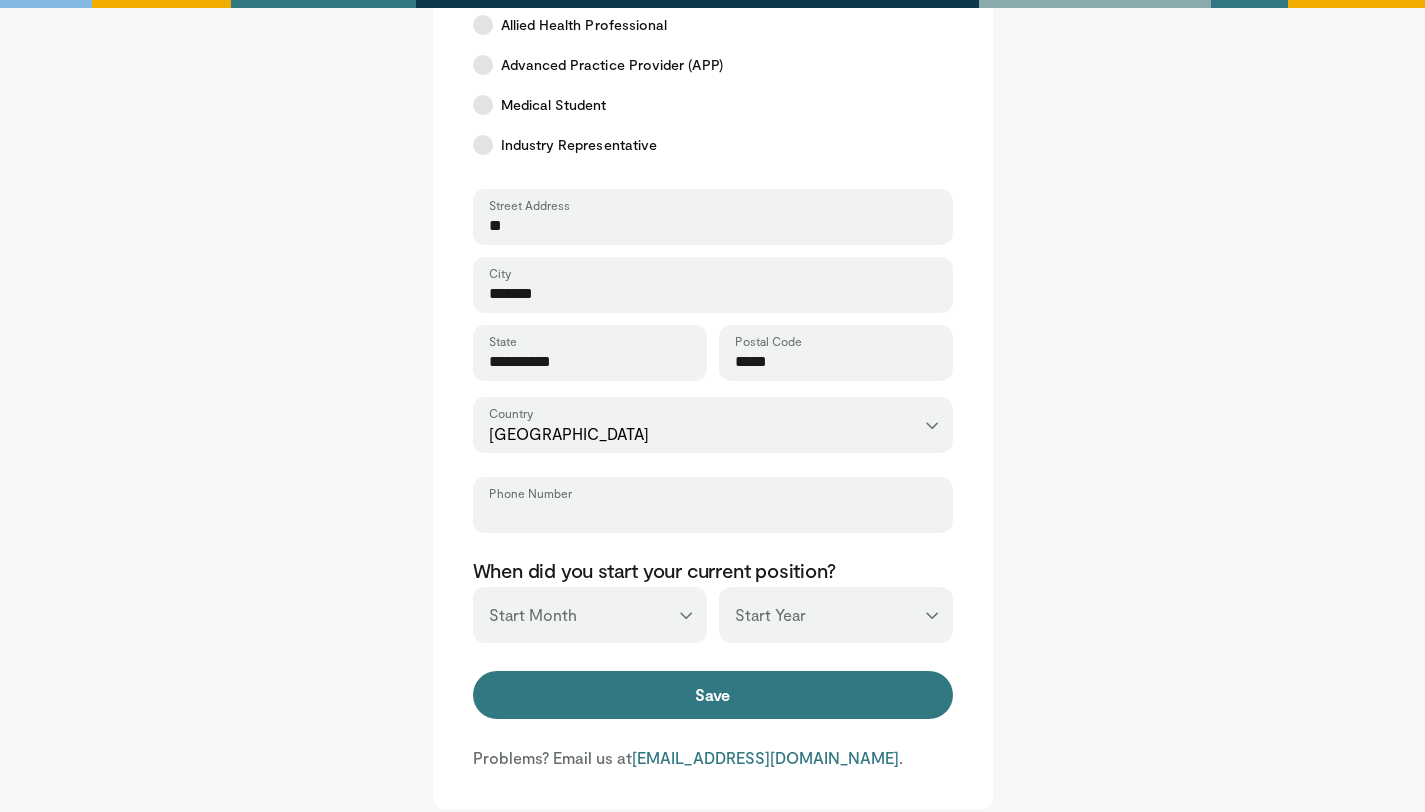click on "Phone Number" at bounding box center [713, 514] 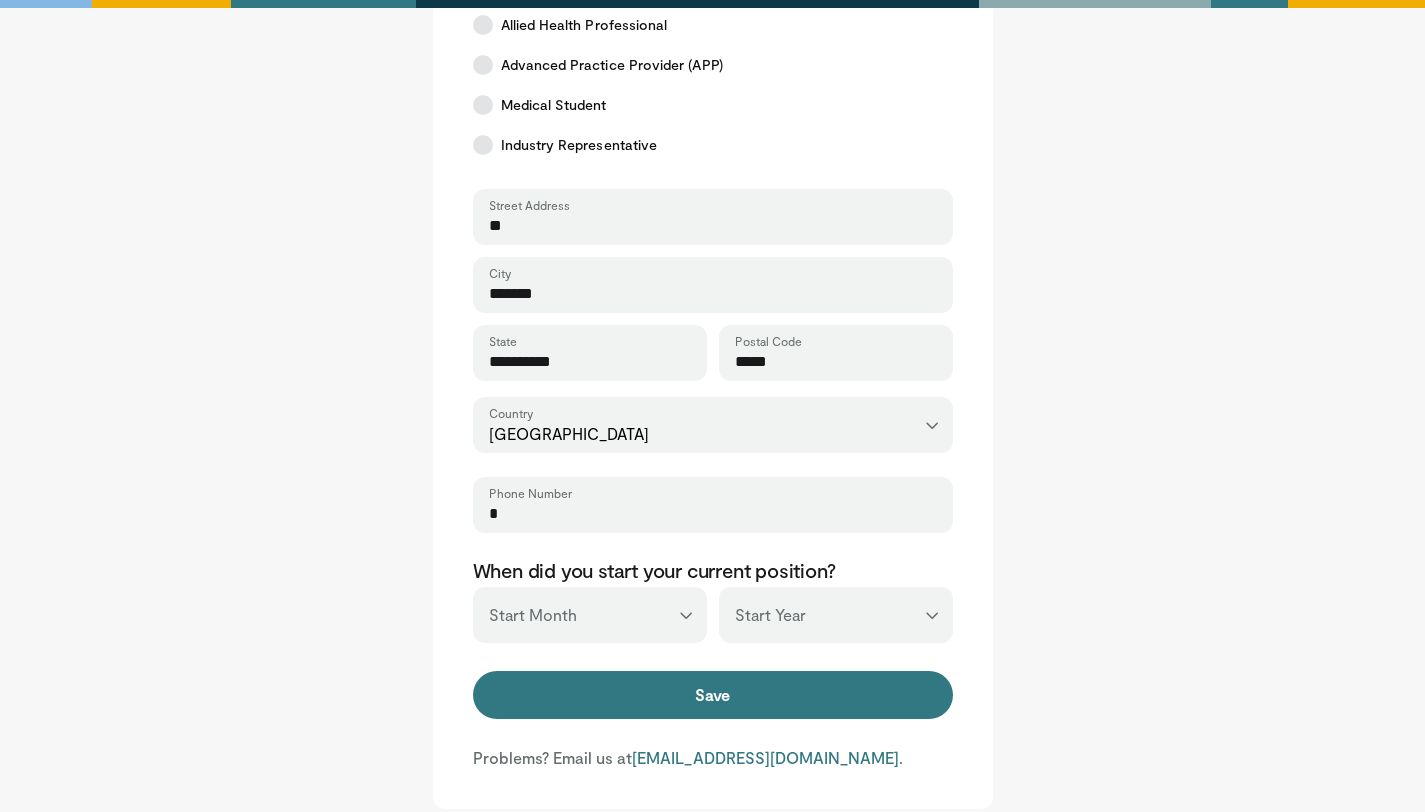 type on "*" 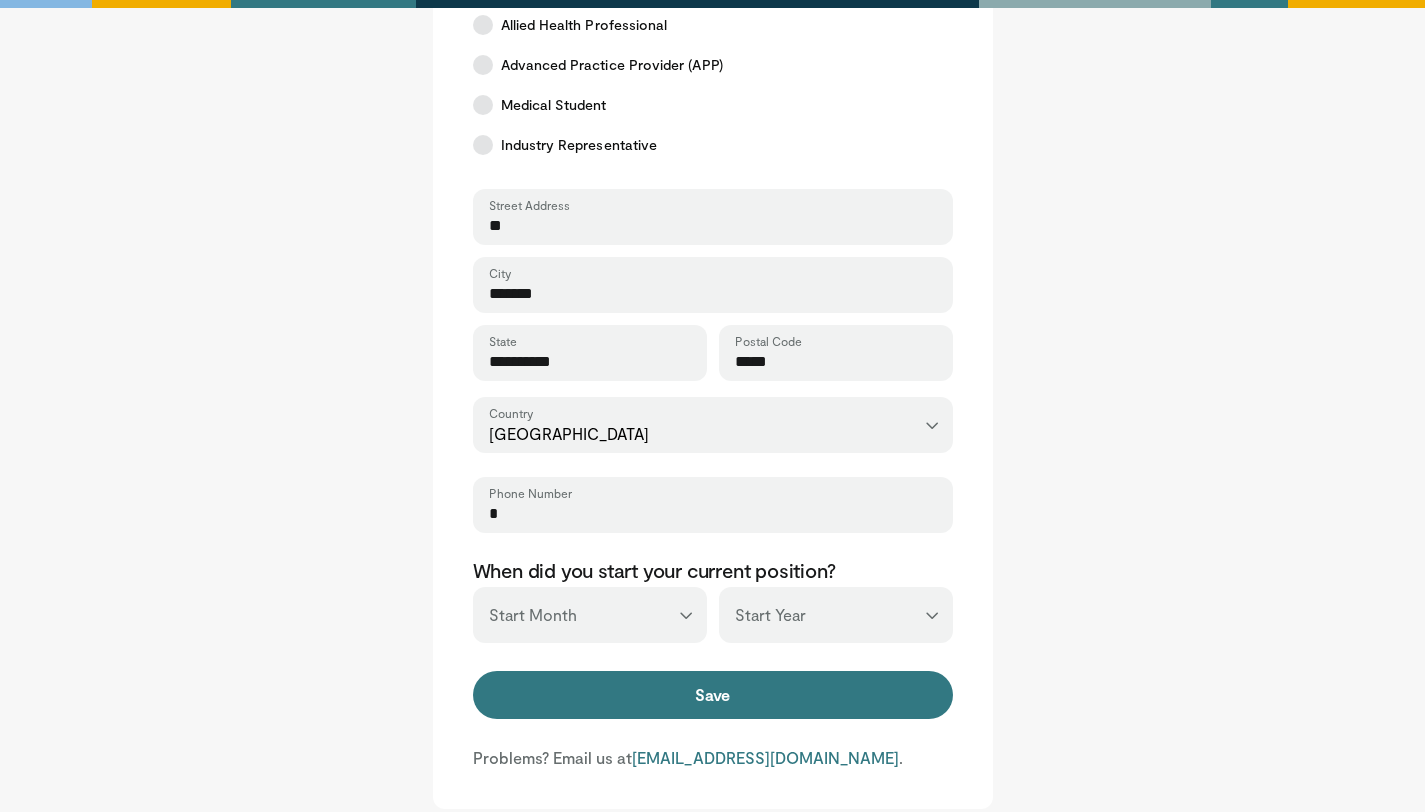 select on "*" 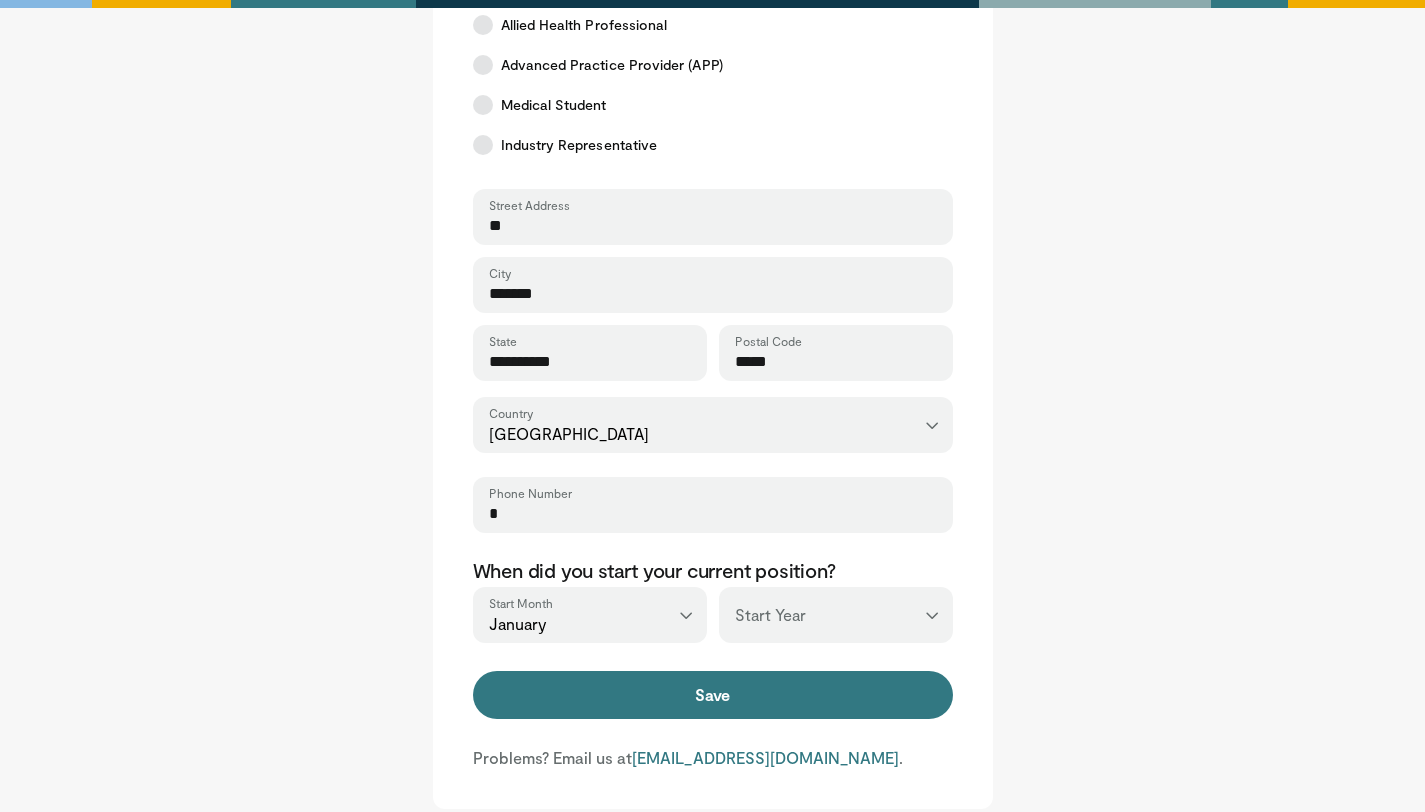 select on "****" 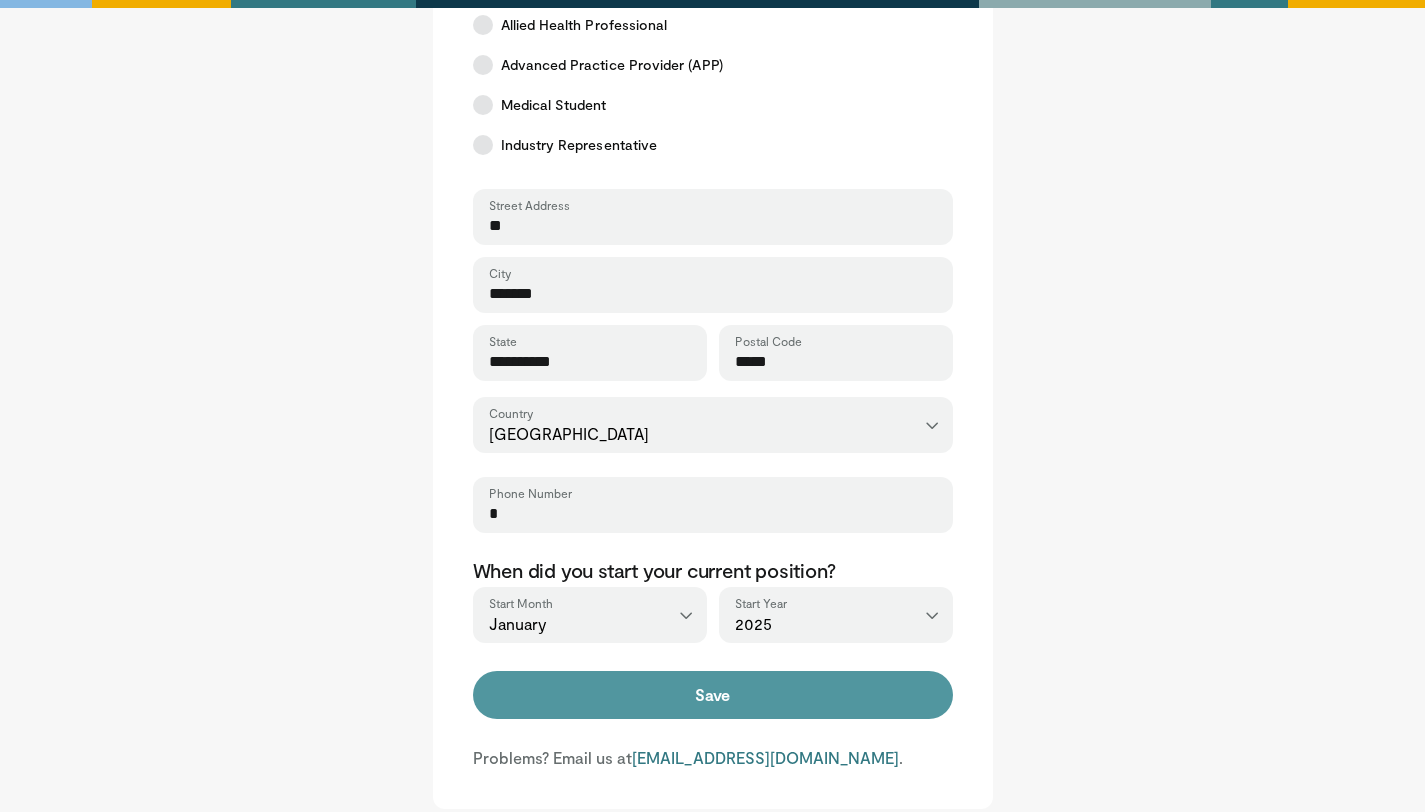 click on "Save" at bounding box center (713, 695) 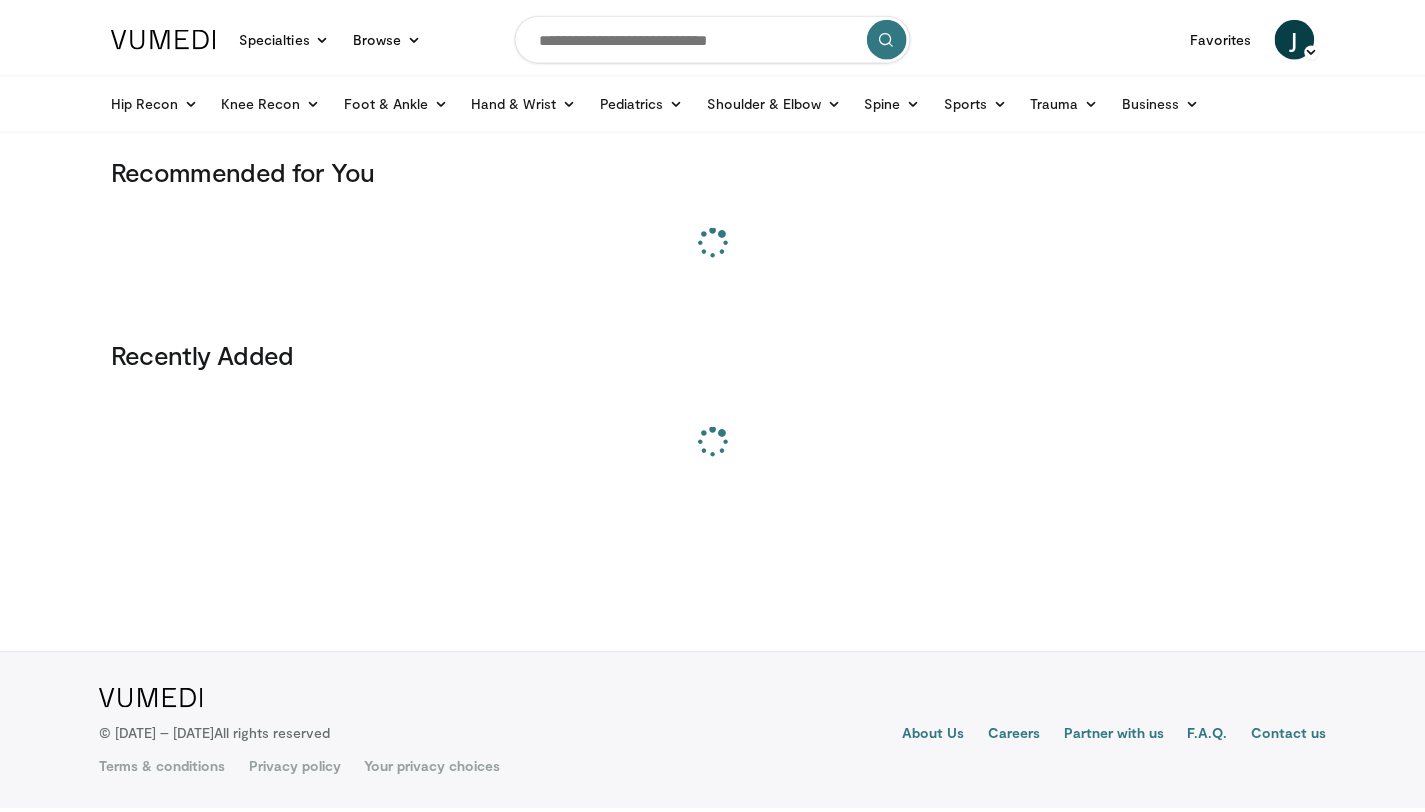 scroll, scrollTop: 0, scrollLeft: 0, axis: both 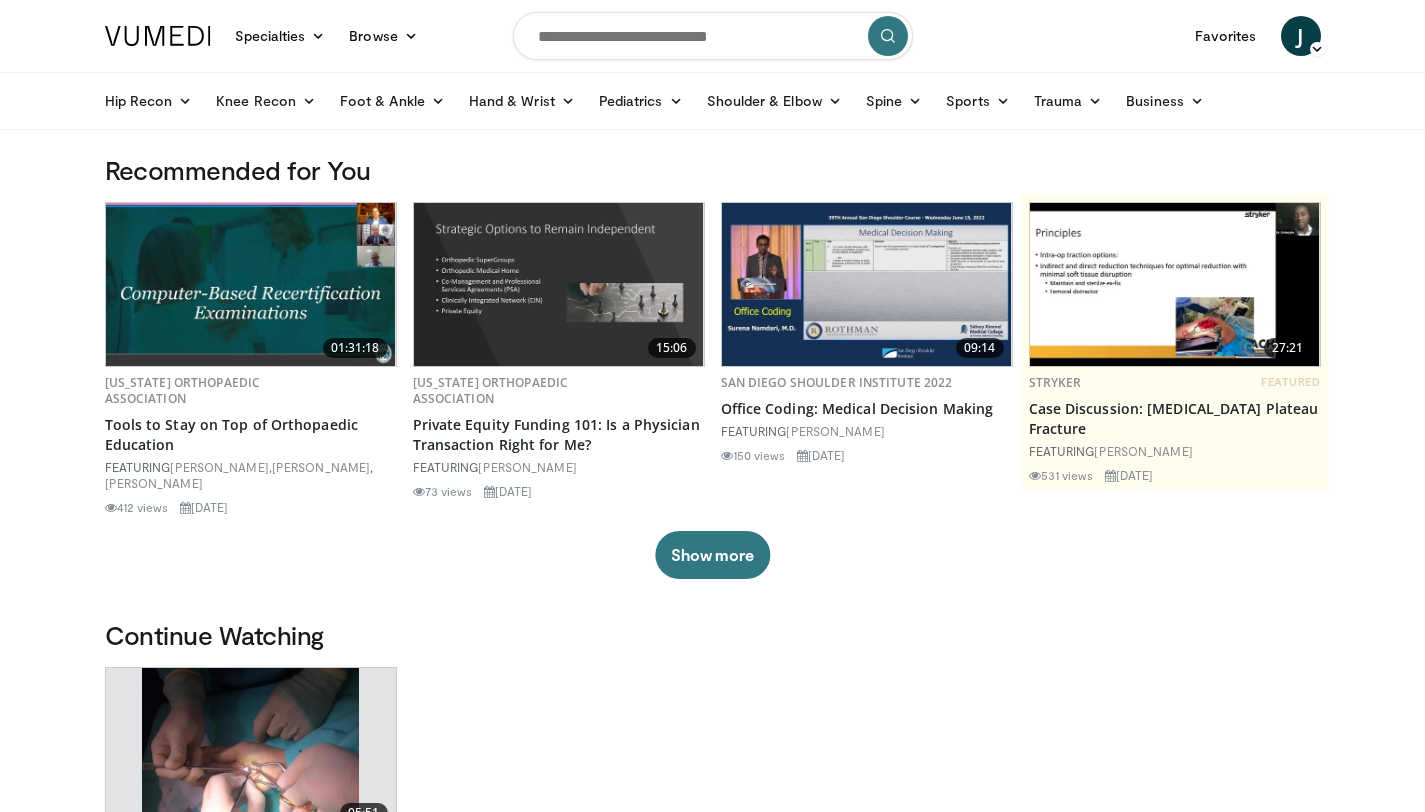 click at bounding box center (713, 36) 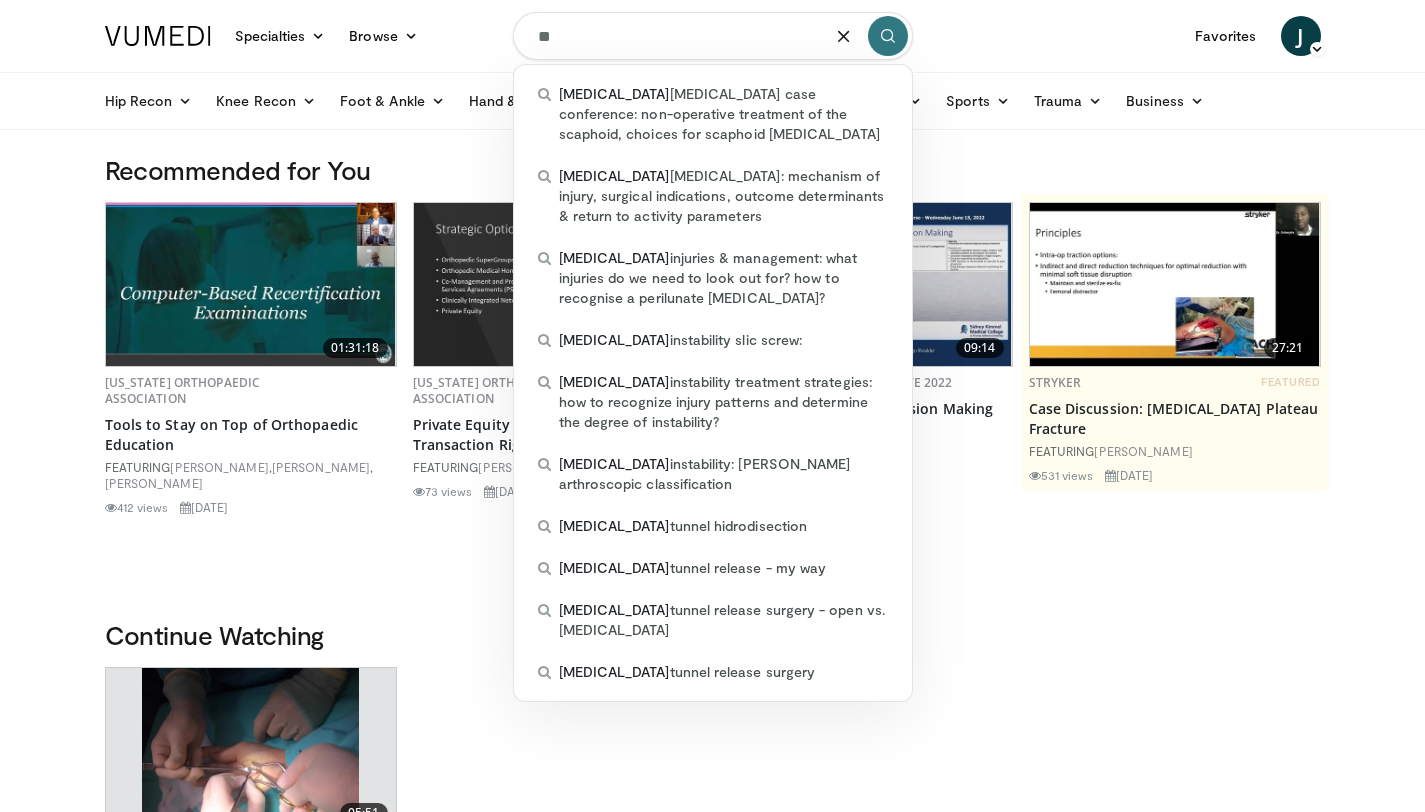type on "*" 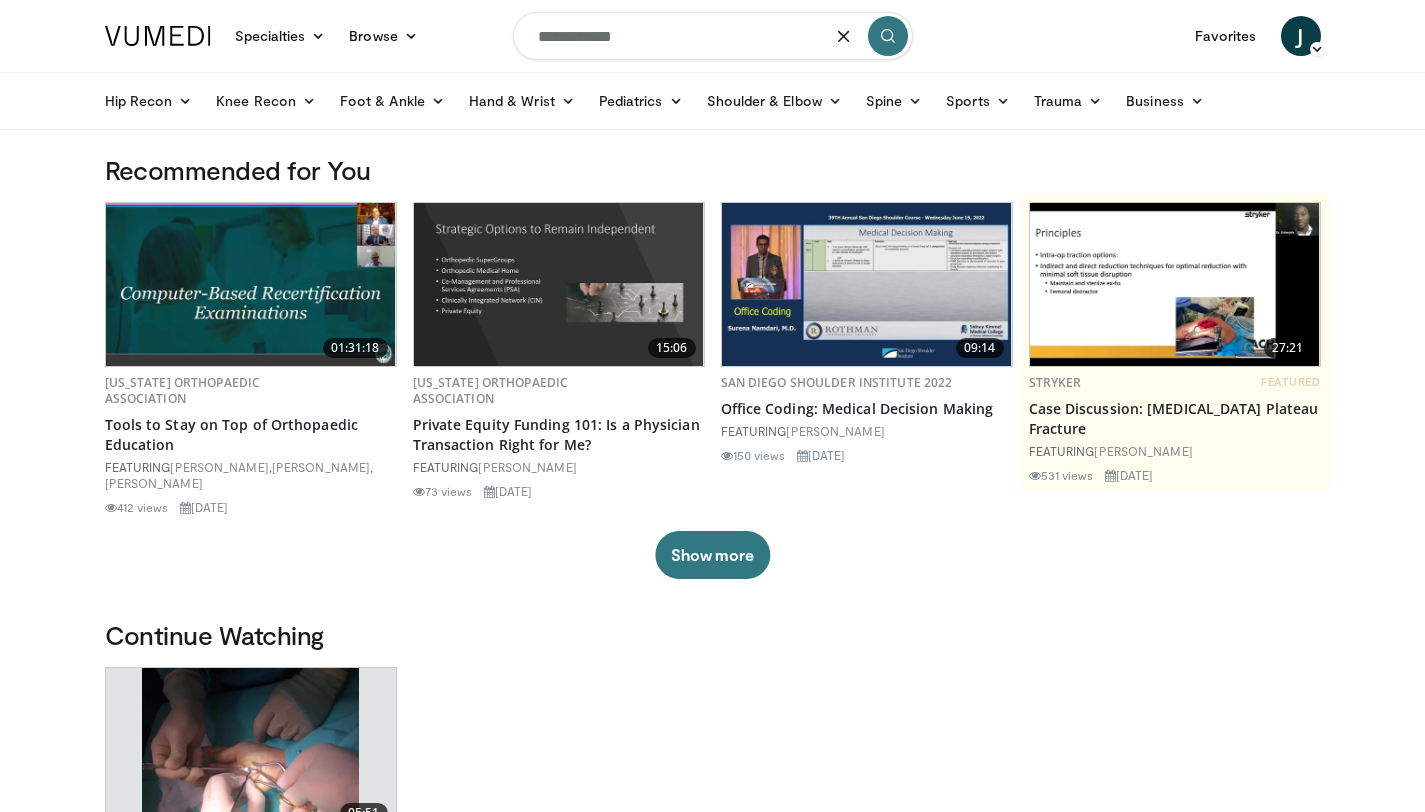type on "**********" 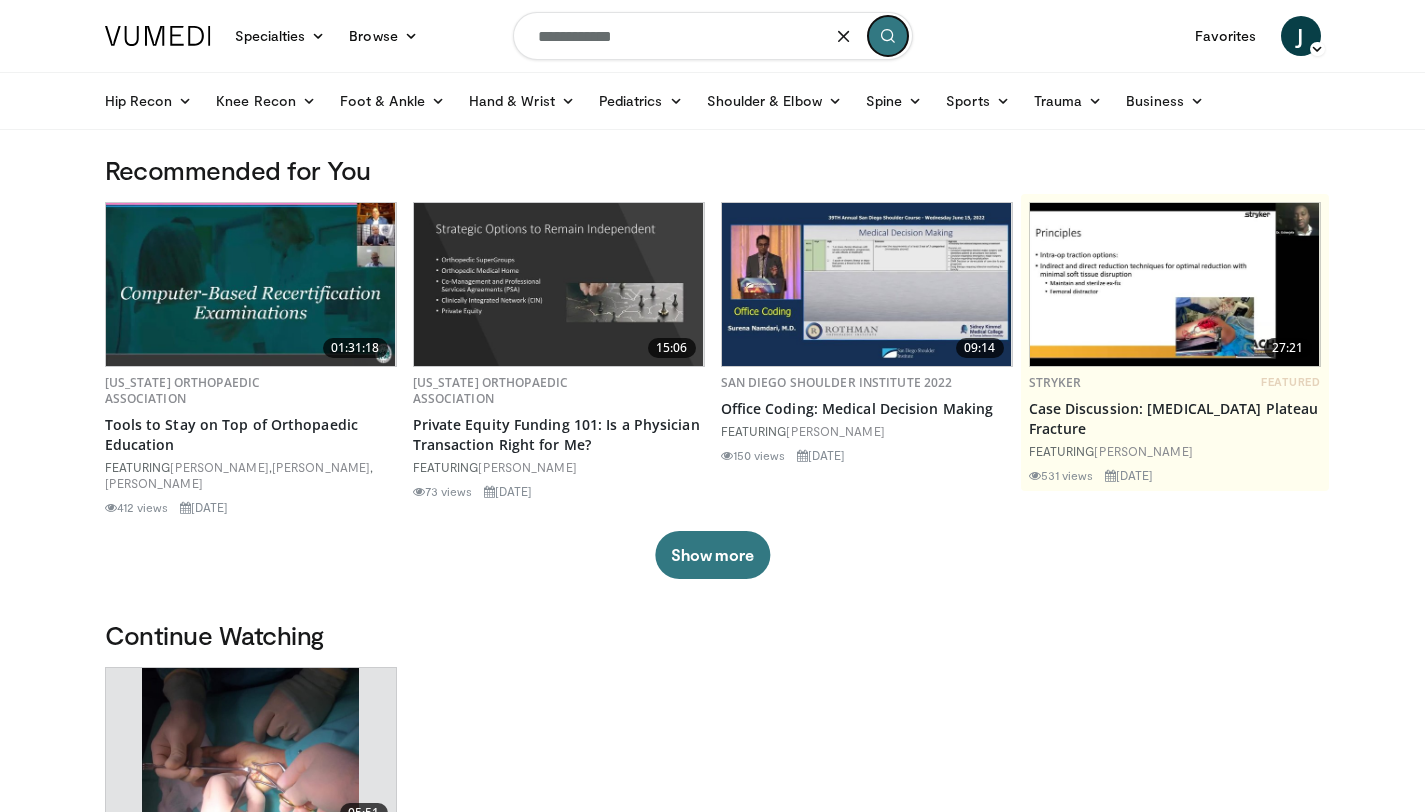 click at bounding box center [888, 36] 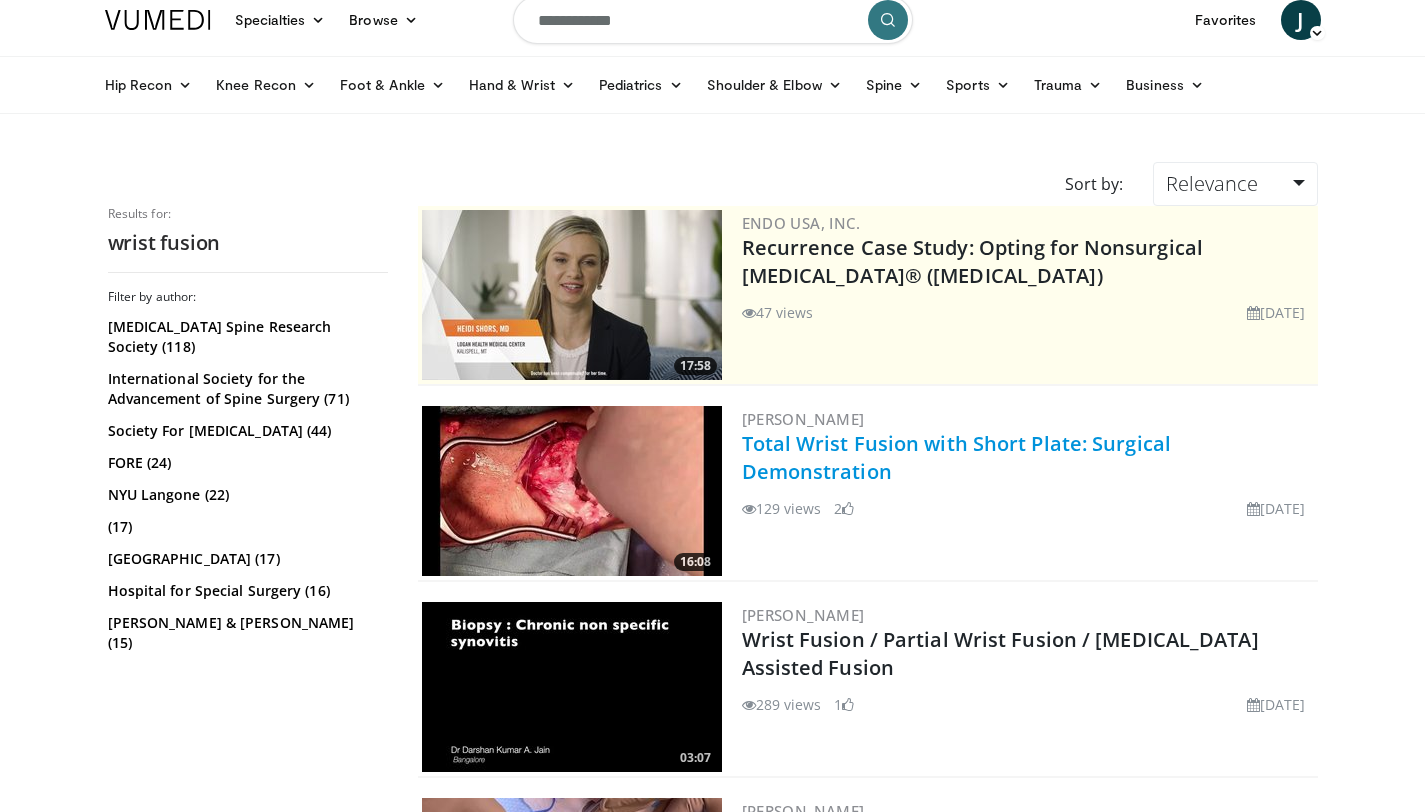 scroll, scrollTop: 0, scrollLeft: 0, axis: both 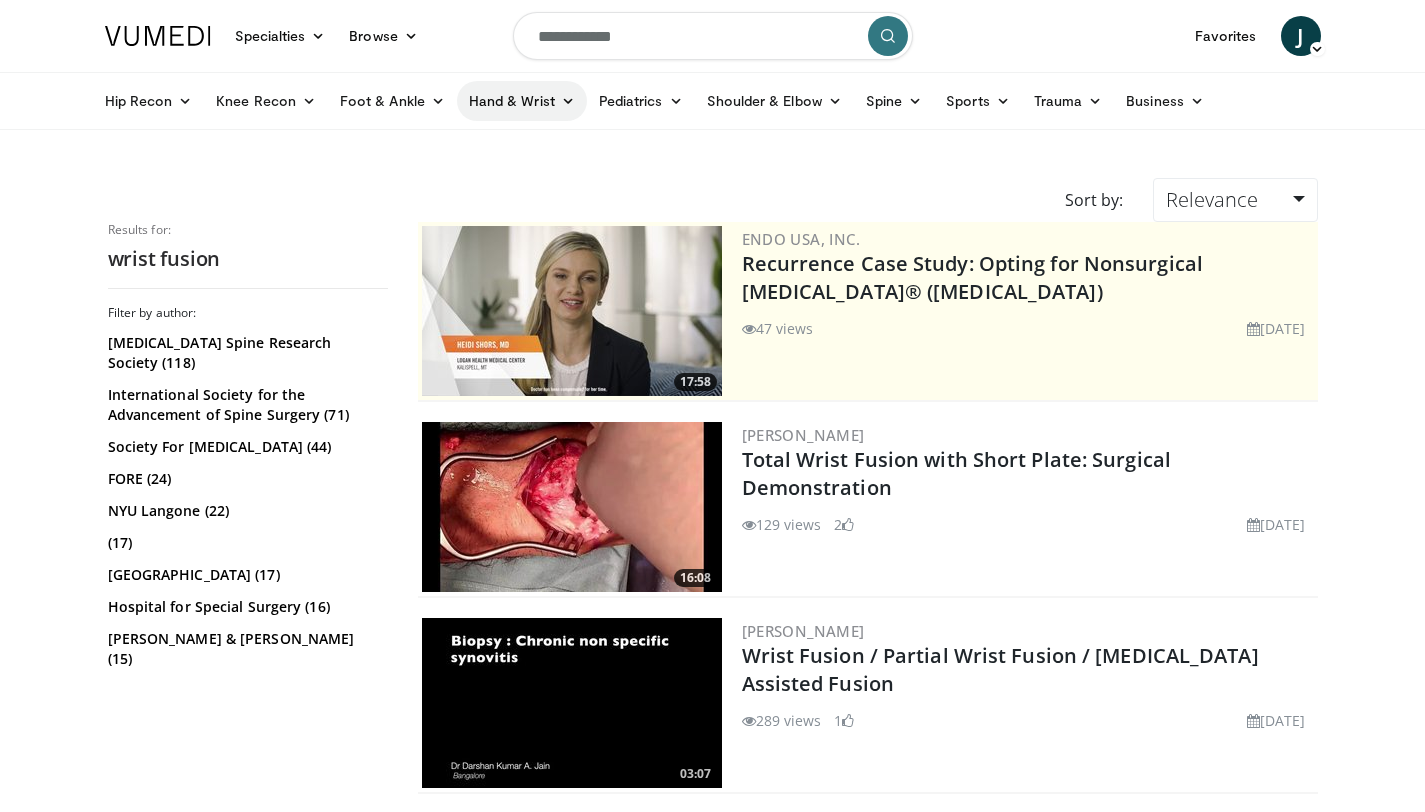 click on "Hand & Wrist" at bounding box center [522, 101] 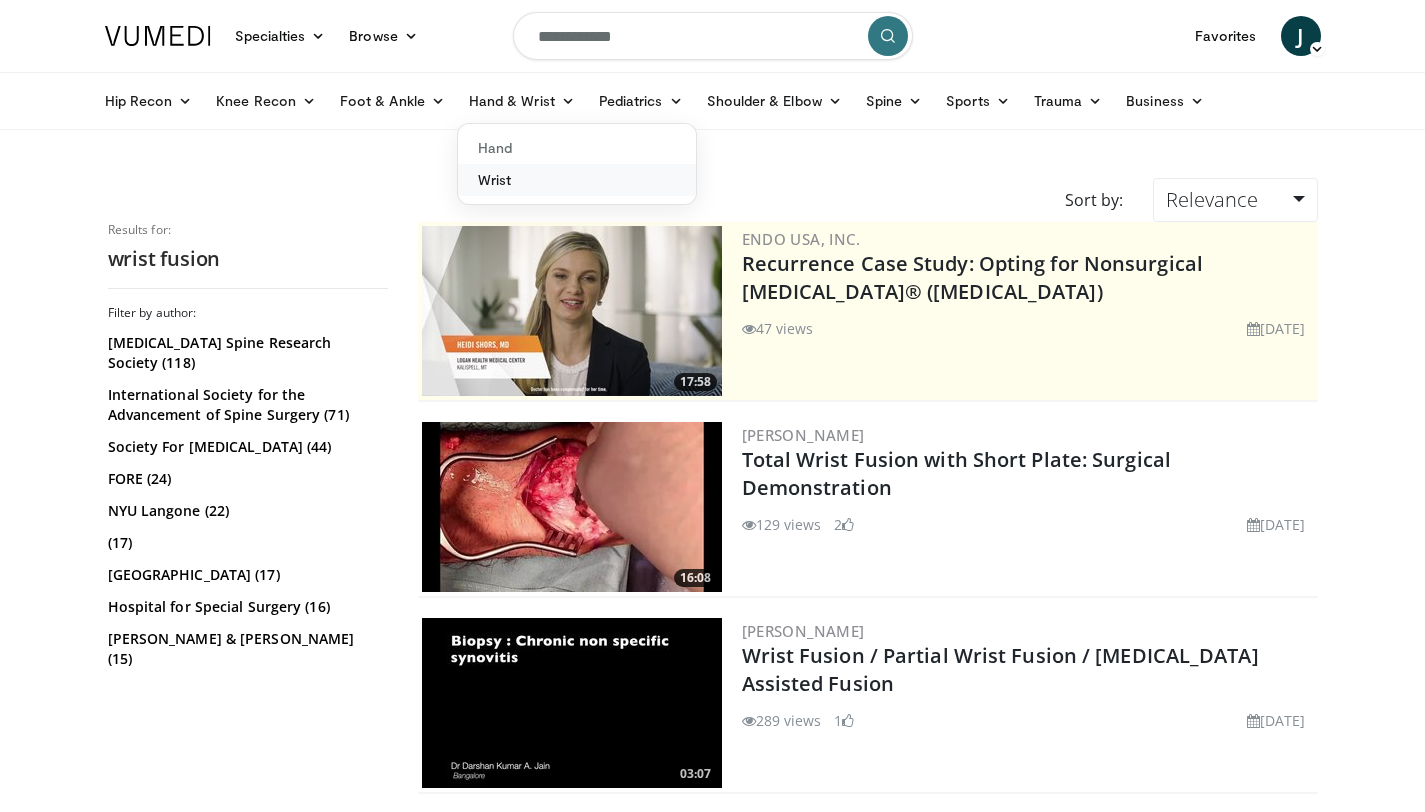click on "Wrist" at bounding box center [577, 180] 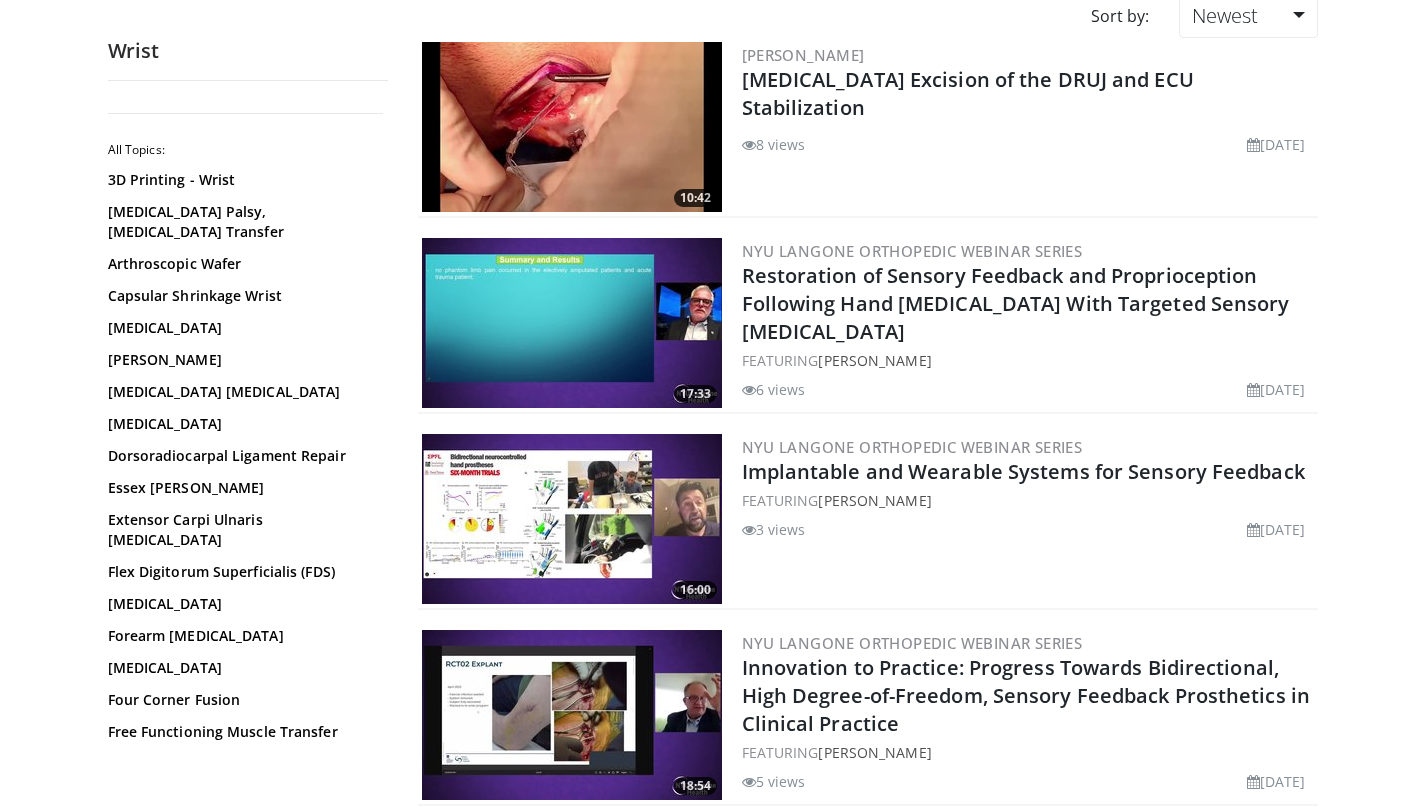 scroll, scrollTop: 0, scrollLeft: 0, axis: both 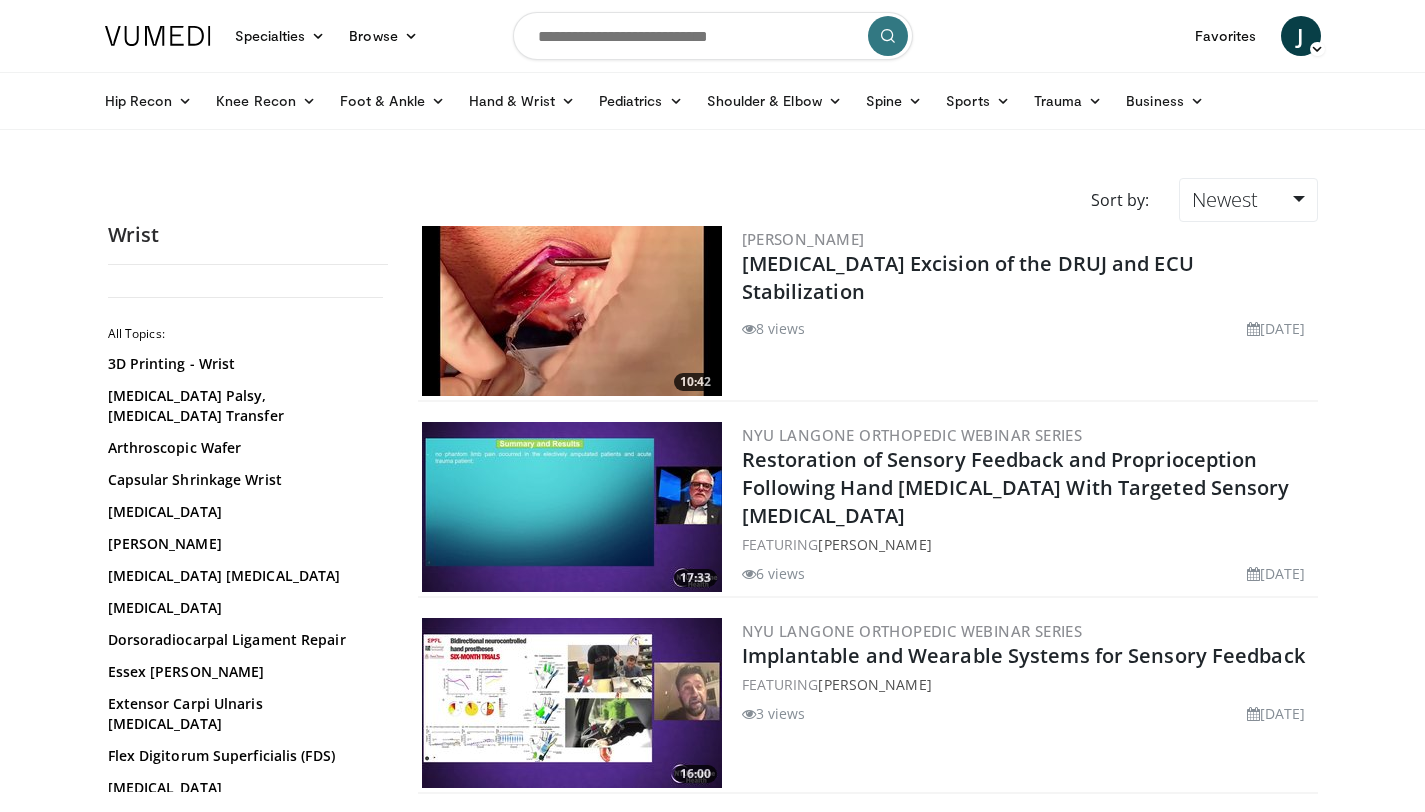 click at bounding box center [713, 36] 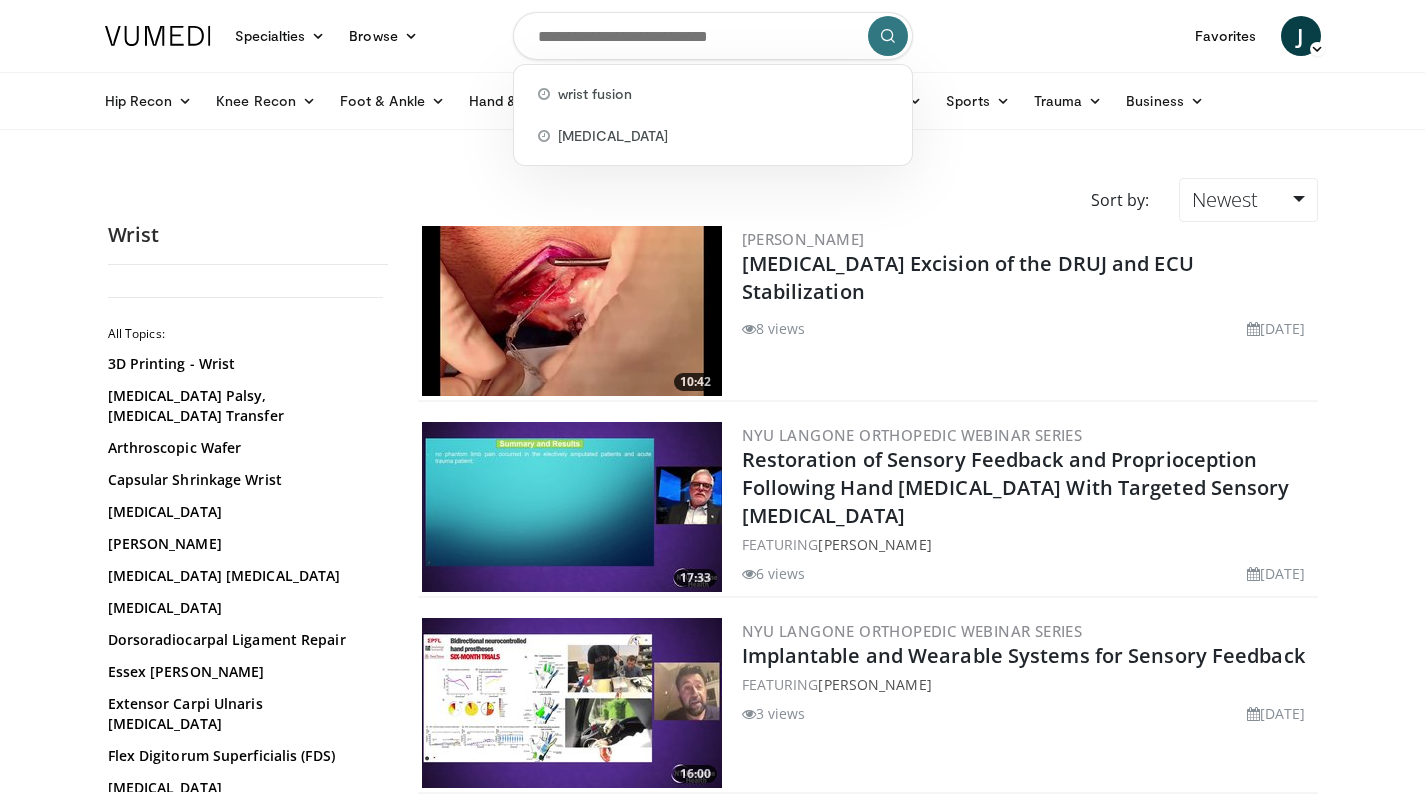 click at bounding box center (713, 36) 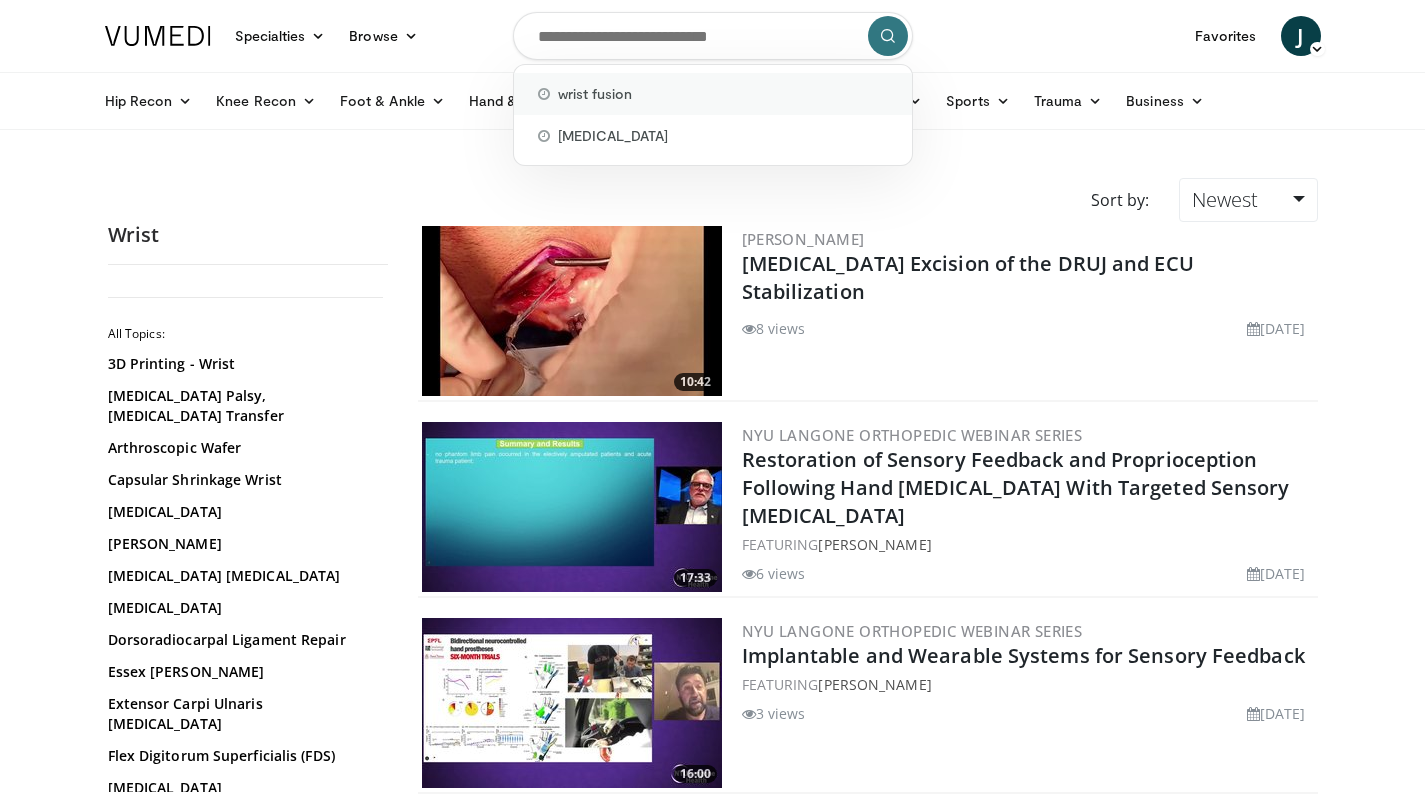 click on "wrist fusion" at bounding box center [713, 94] 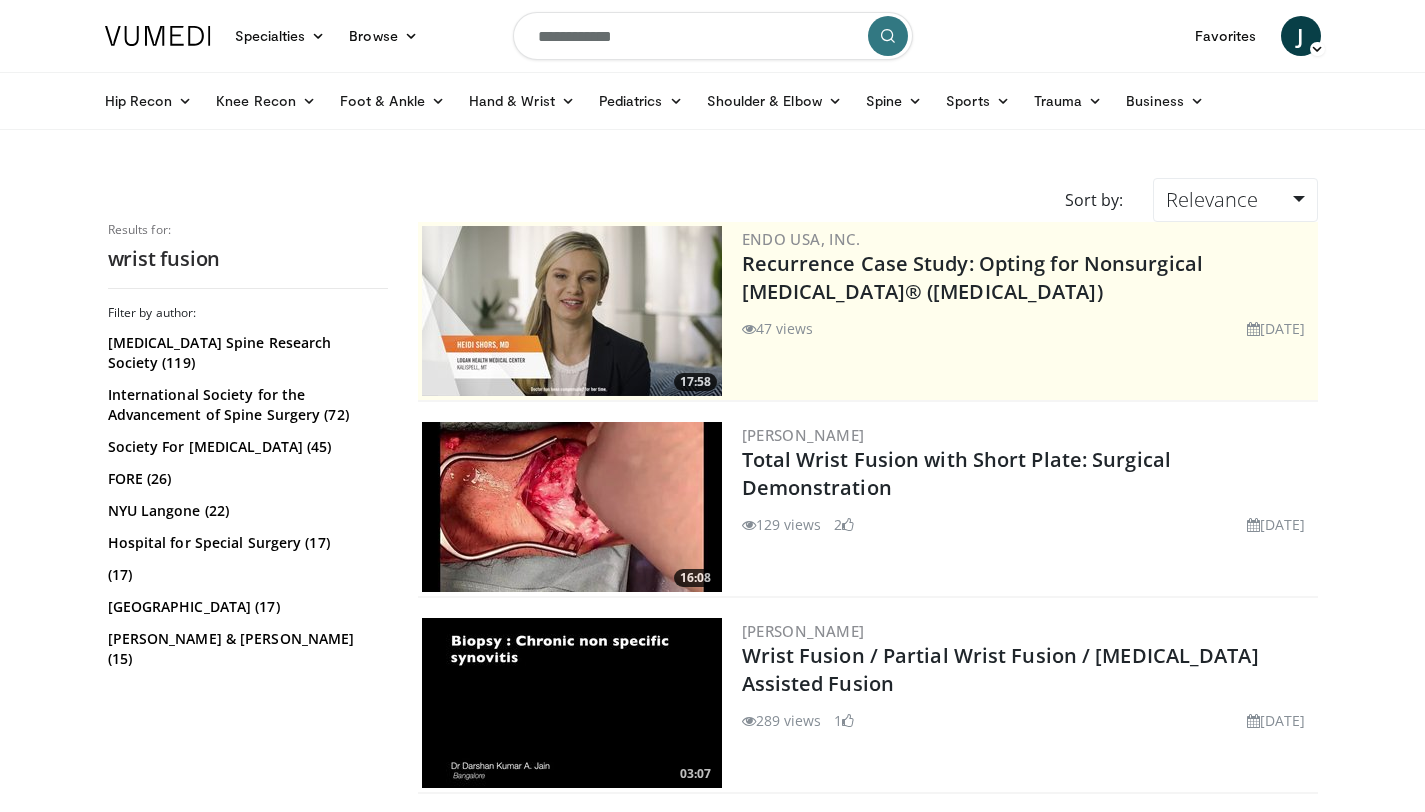 scroll, scrollTop: 0, scrollLeft: 0, axis: both 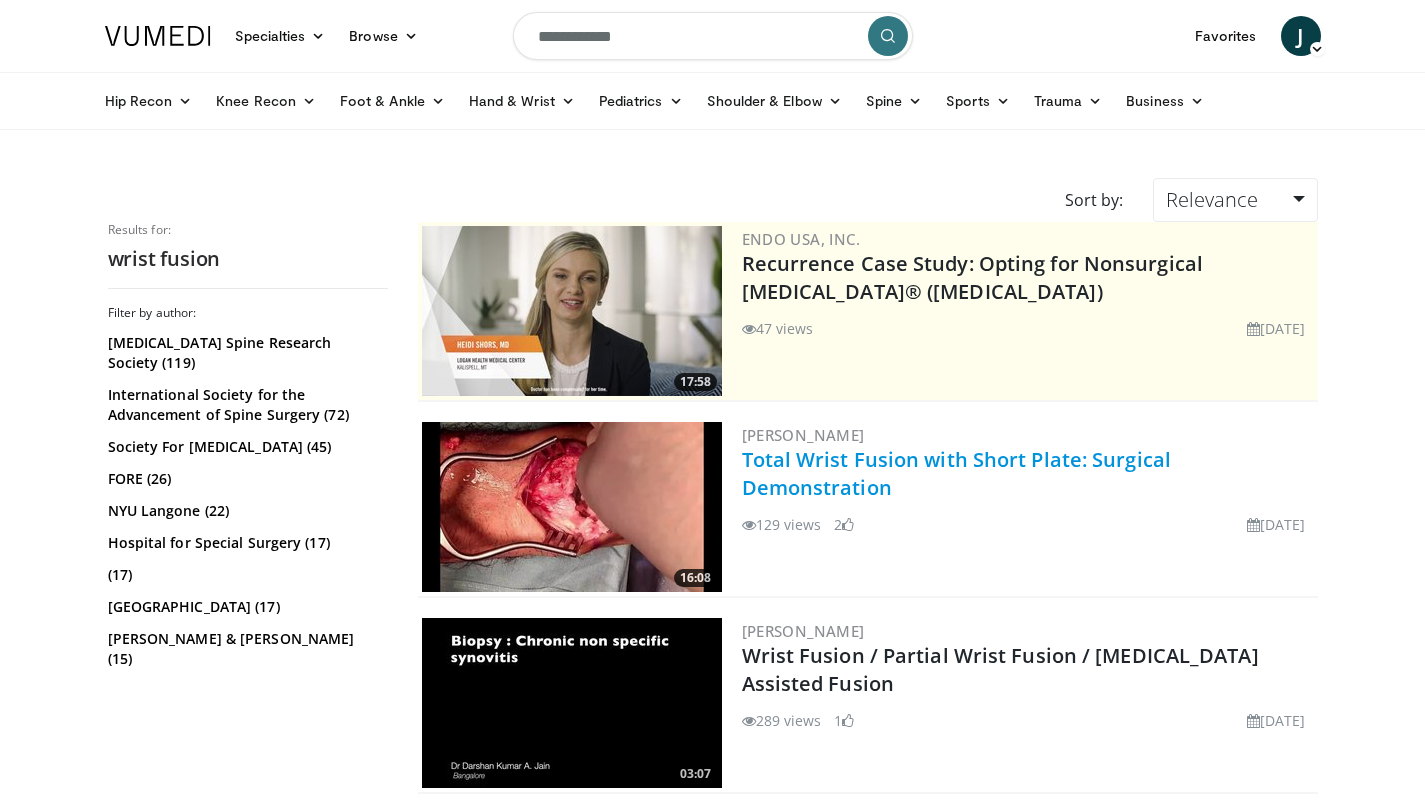 click on "Total Wrist Fusion with Short Plate: Surgical Demonstration" at bounding box center (957, 473) 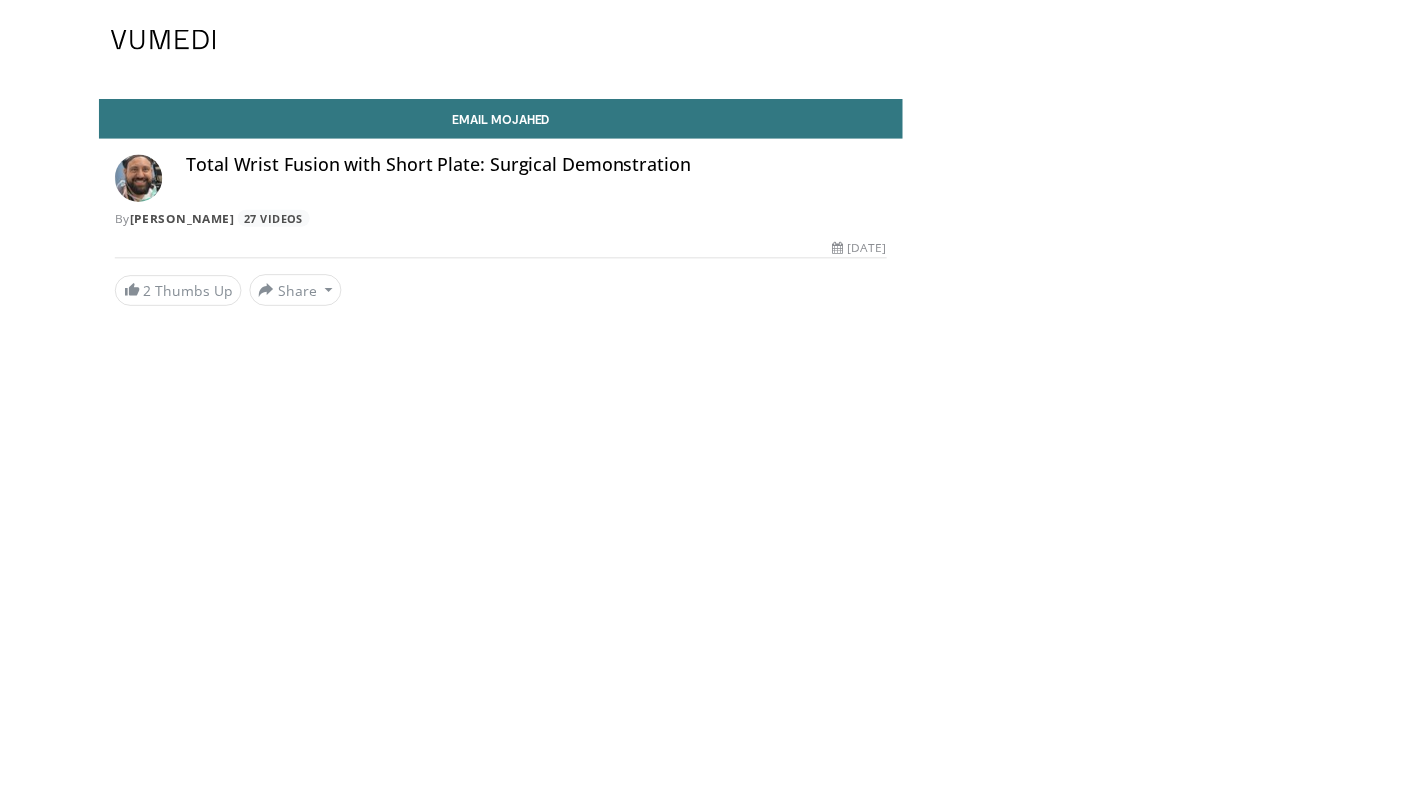 scroll, scrollTop: 0, scrollLeft: 0, axis: both 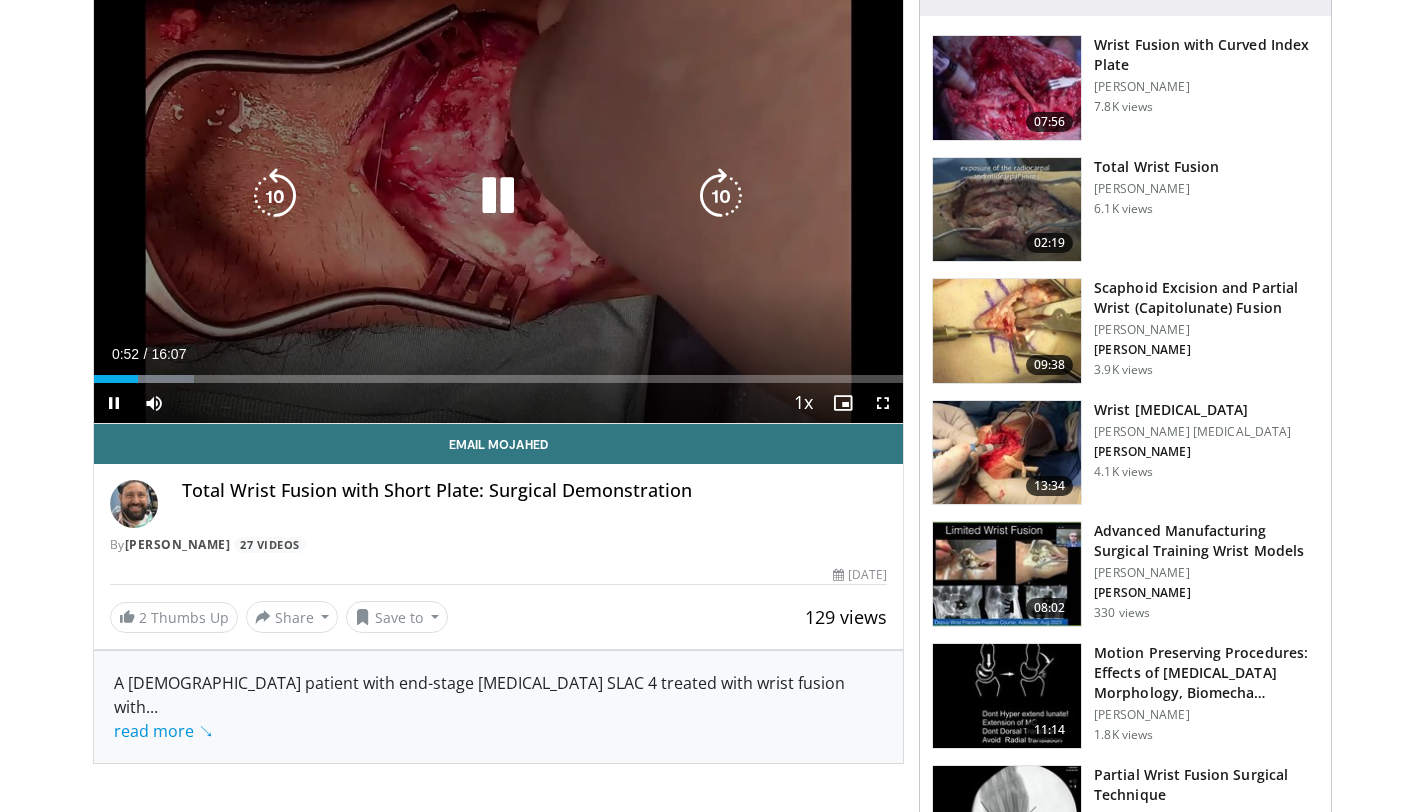 click on "10 seconds
Tap to unmute" at bounding box center [499, 195] 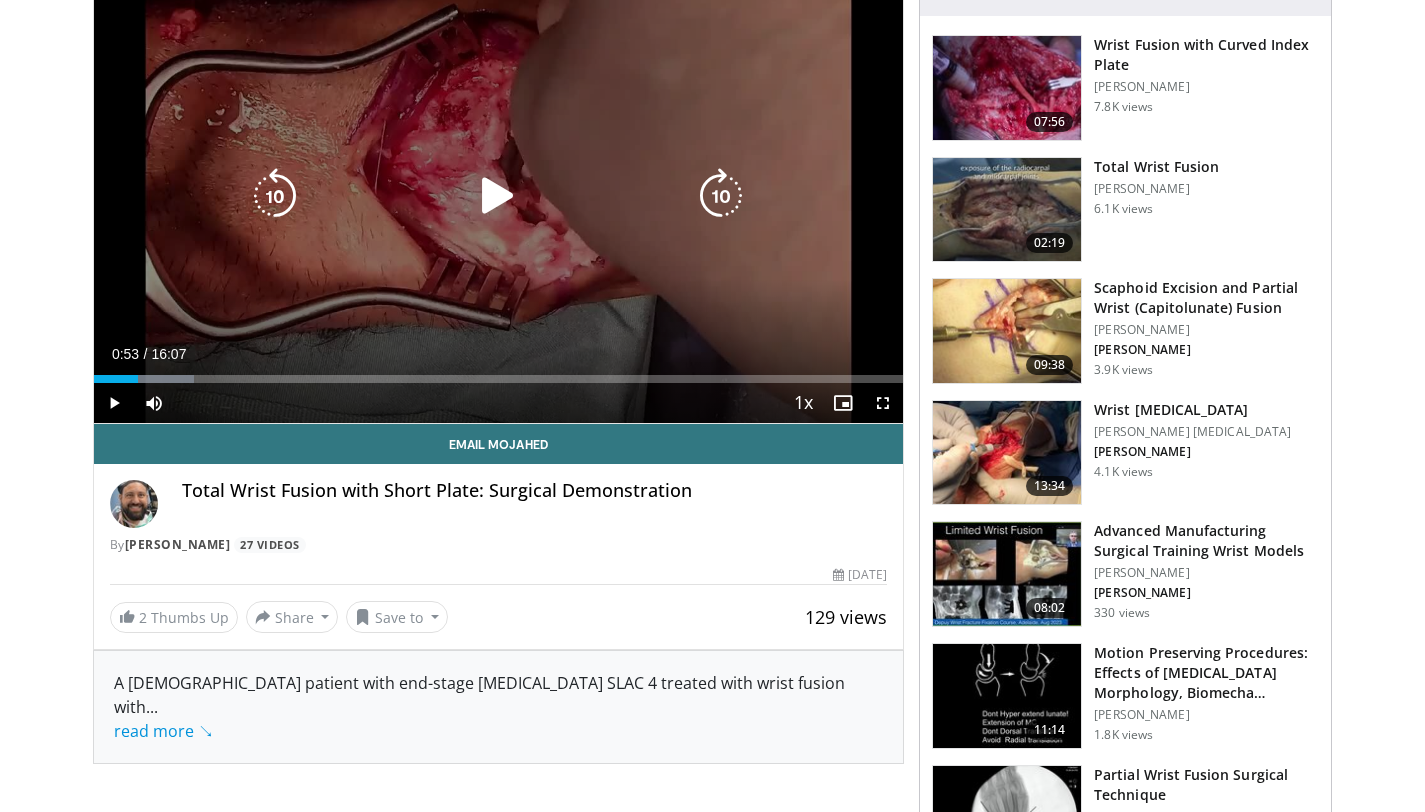 click at bounding box center [498, 196] 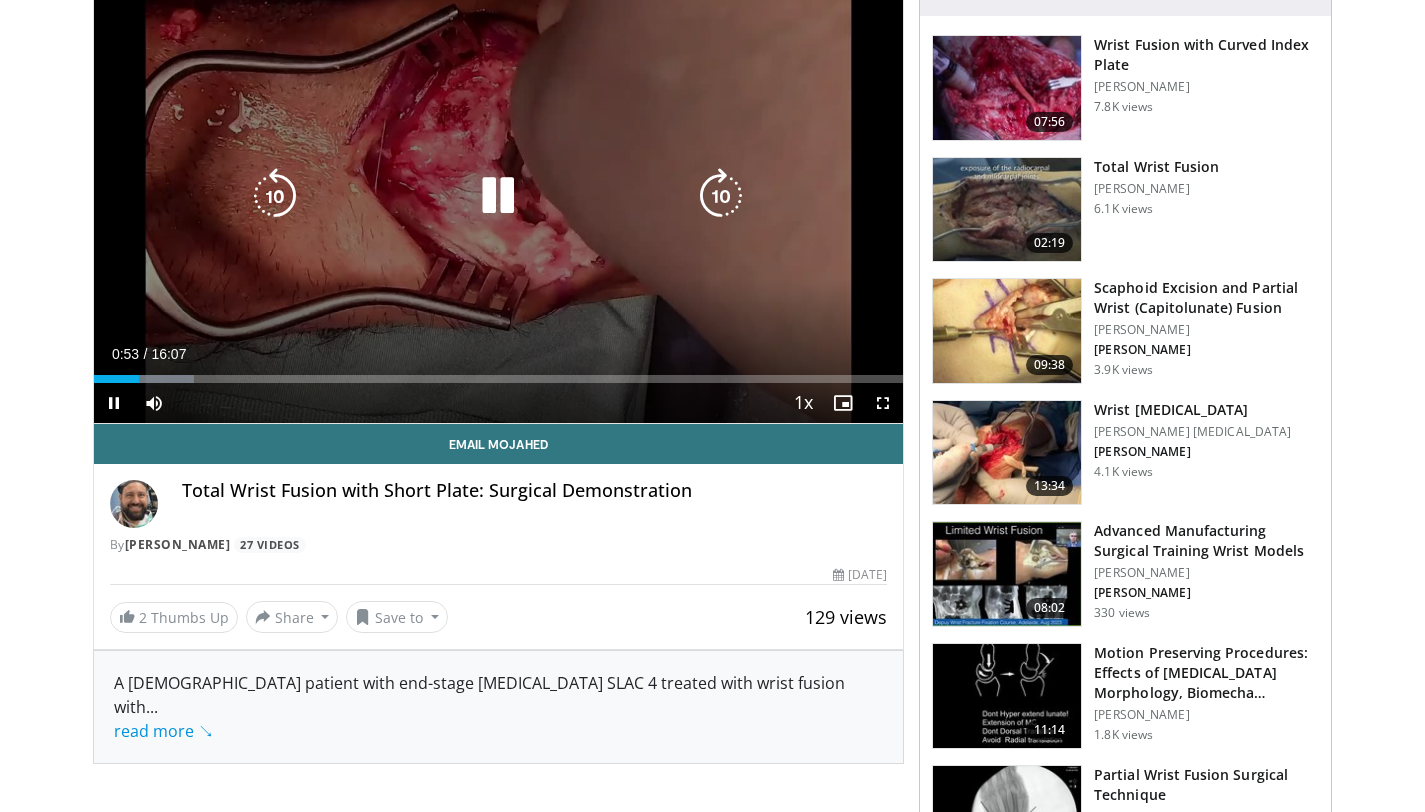 click at bounding box center [498, 196] 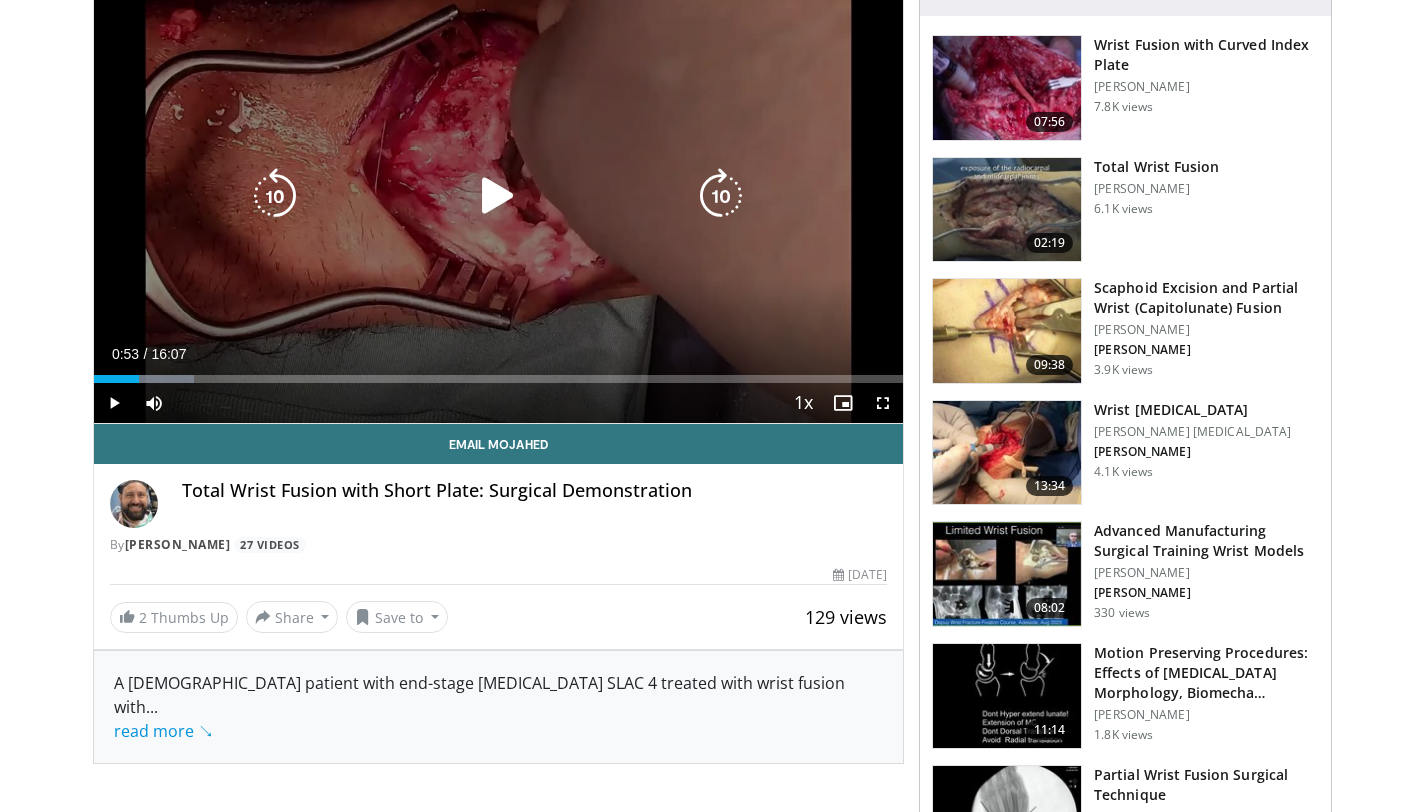 click at bounding box center (498, 196) 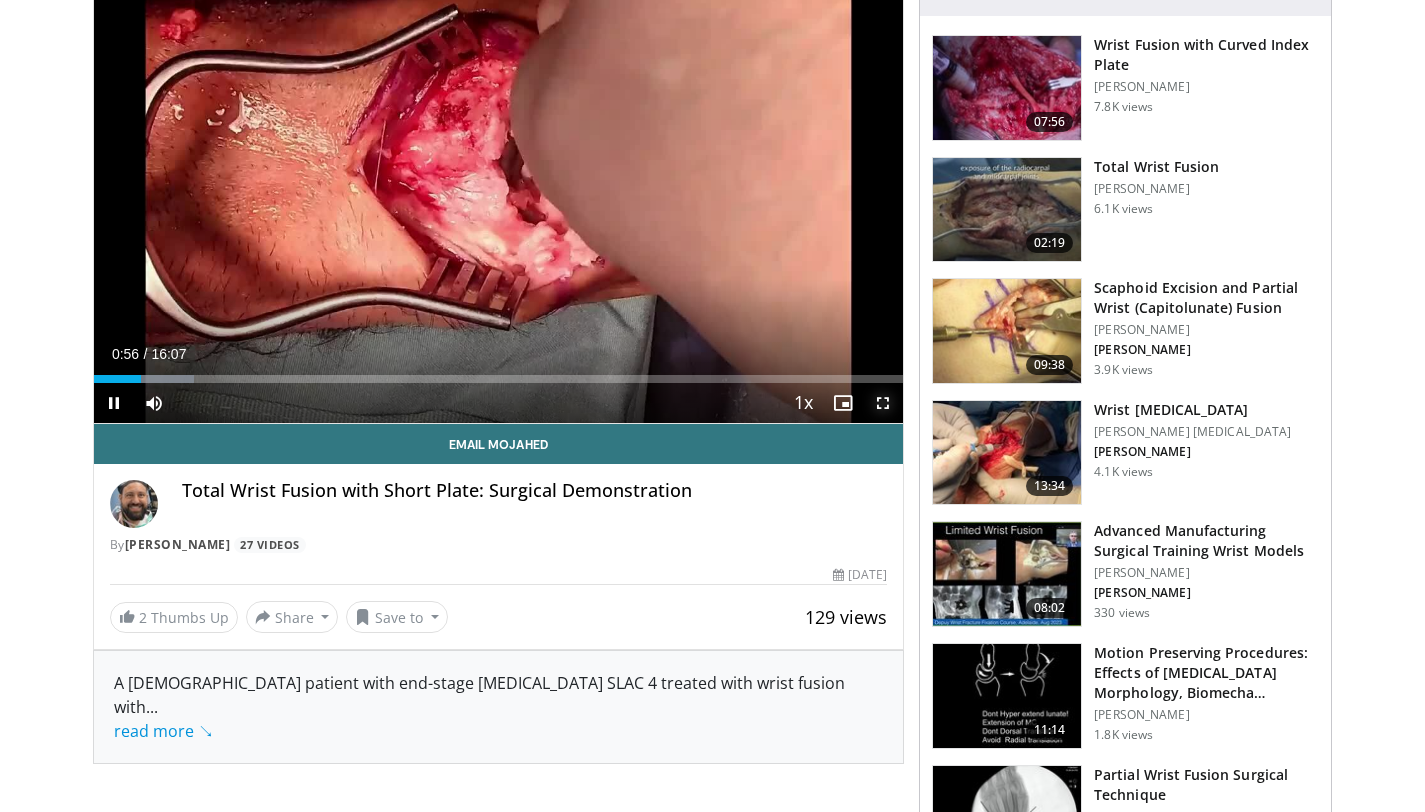 click at bounding box center [883, 403] 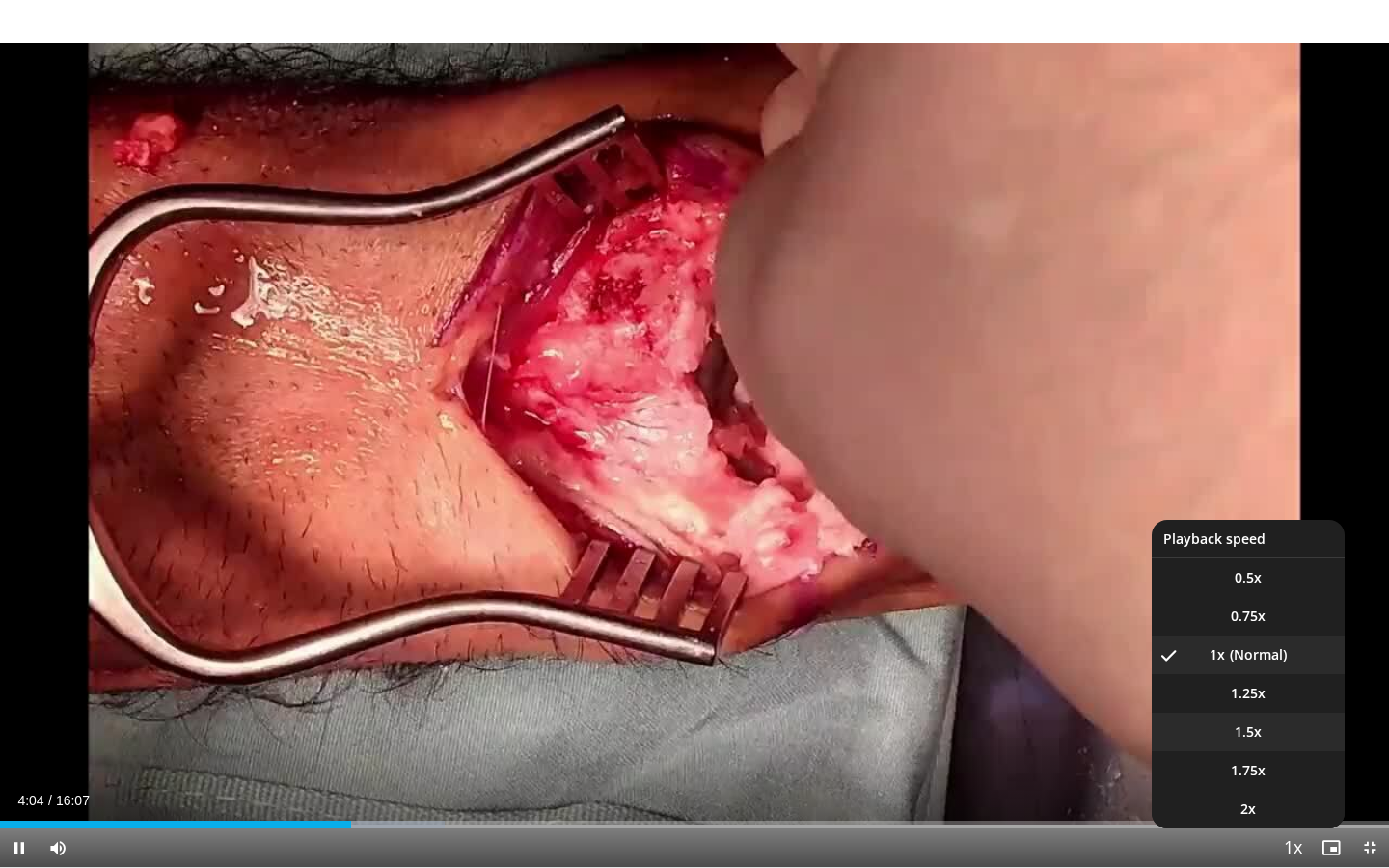 click on "1.5x" at bounding box center [1248, 732] 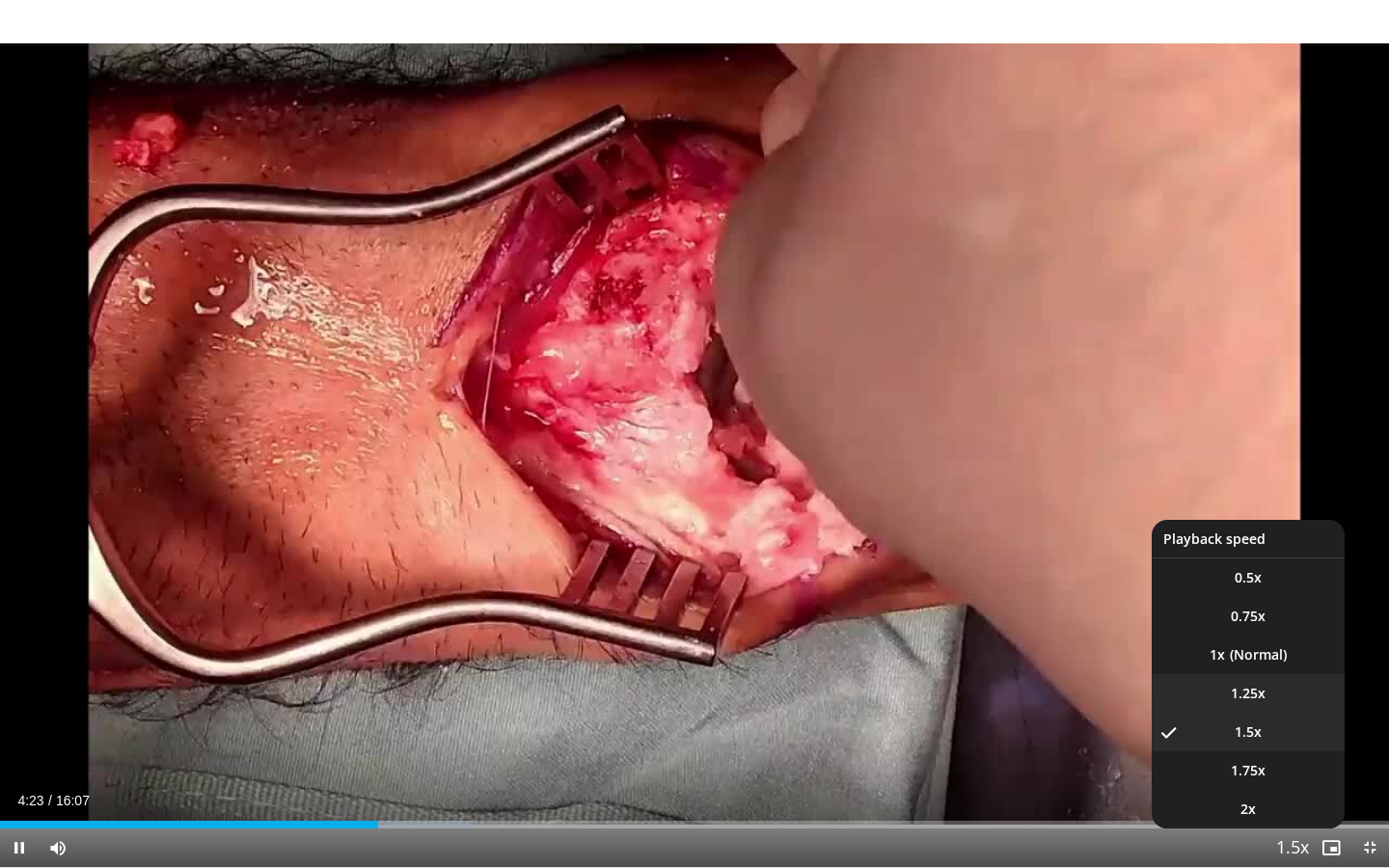 click on "1.25x" at bounding box center [1248, 693] 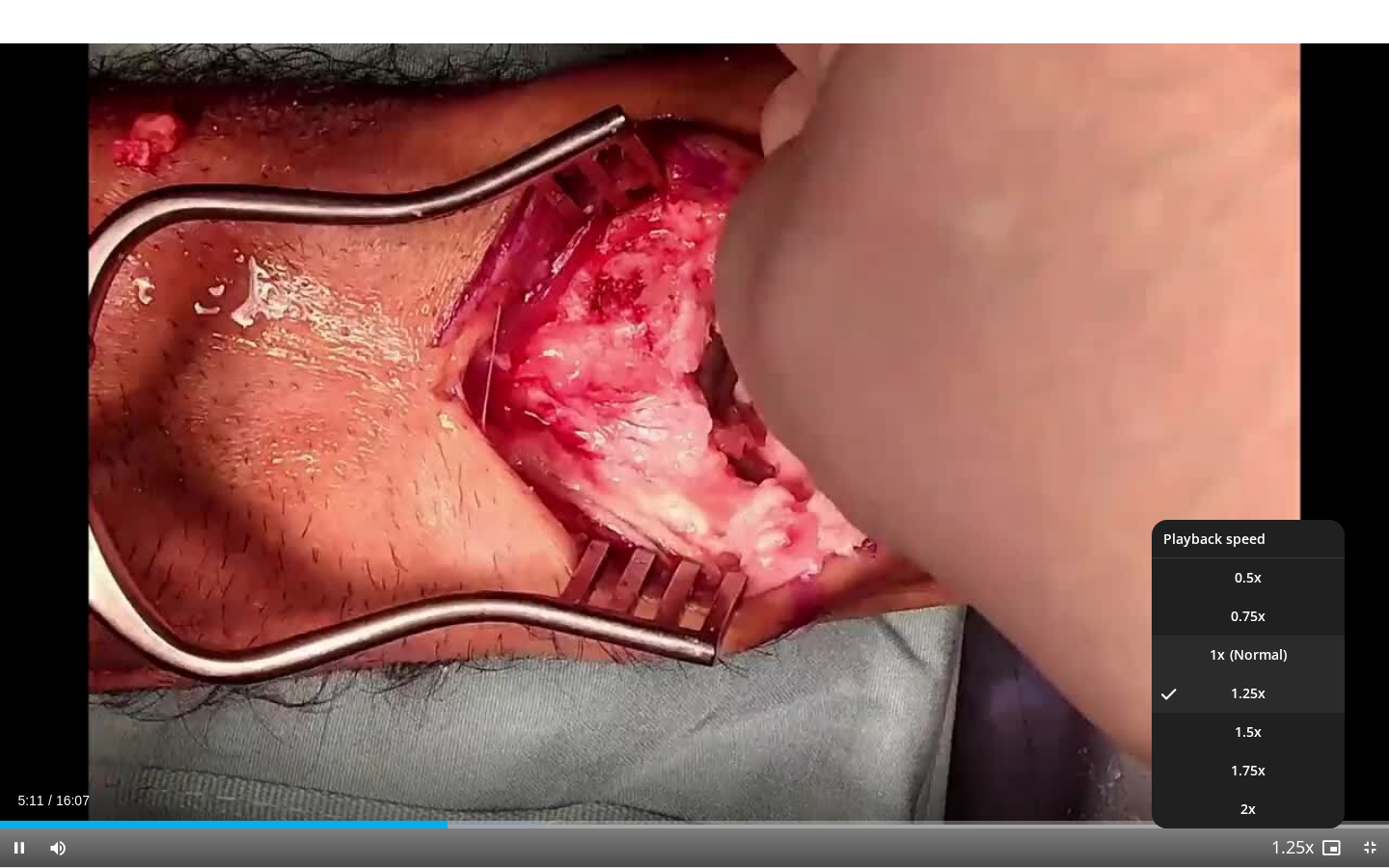 click on "1x" at bounding box center (1248, 655) 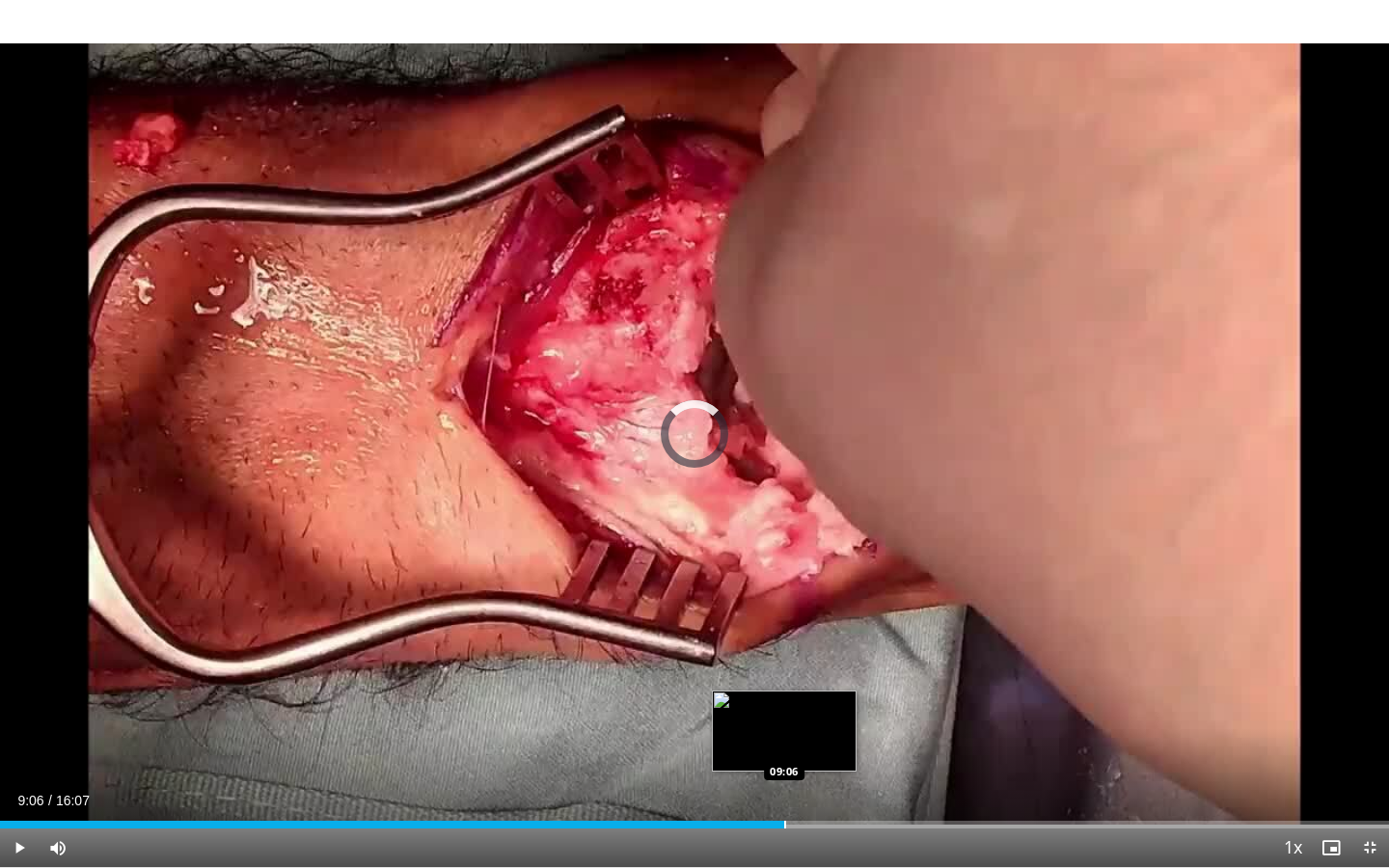 click at bounding box center [785, 825] 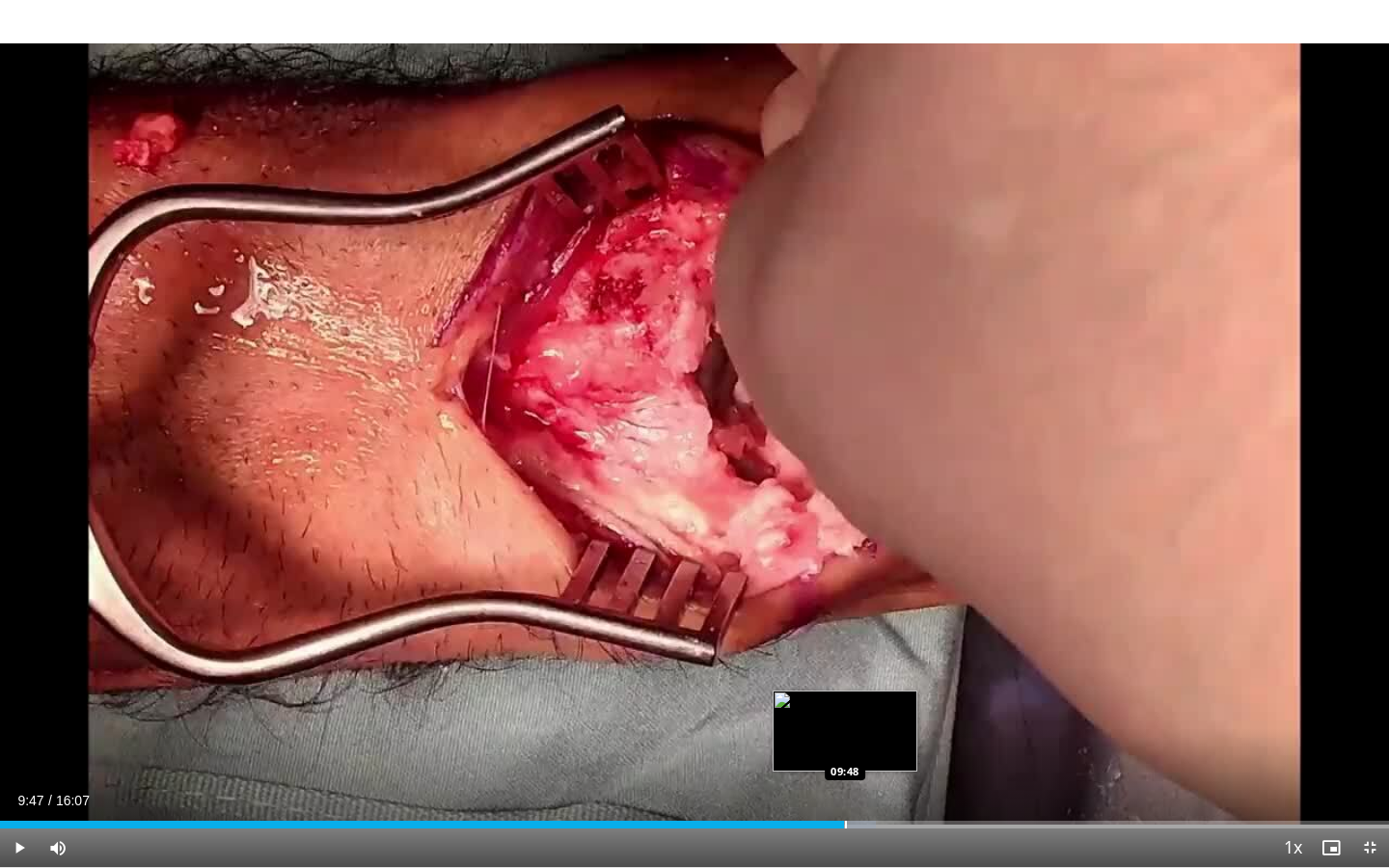 click at bounding box center [826, 825] 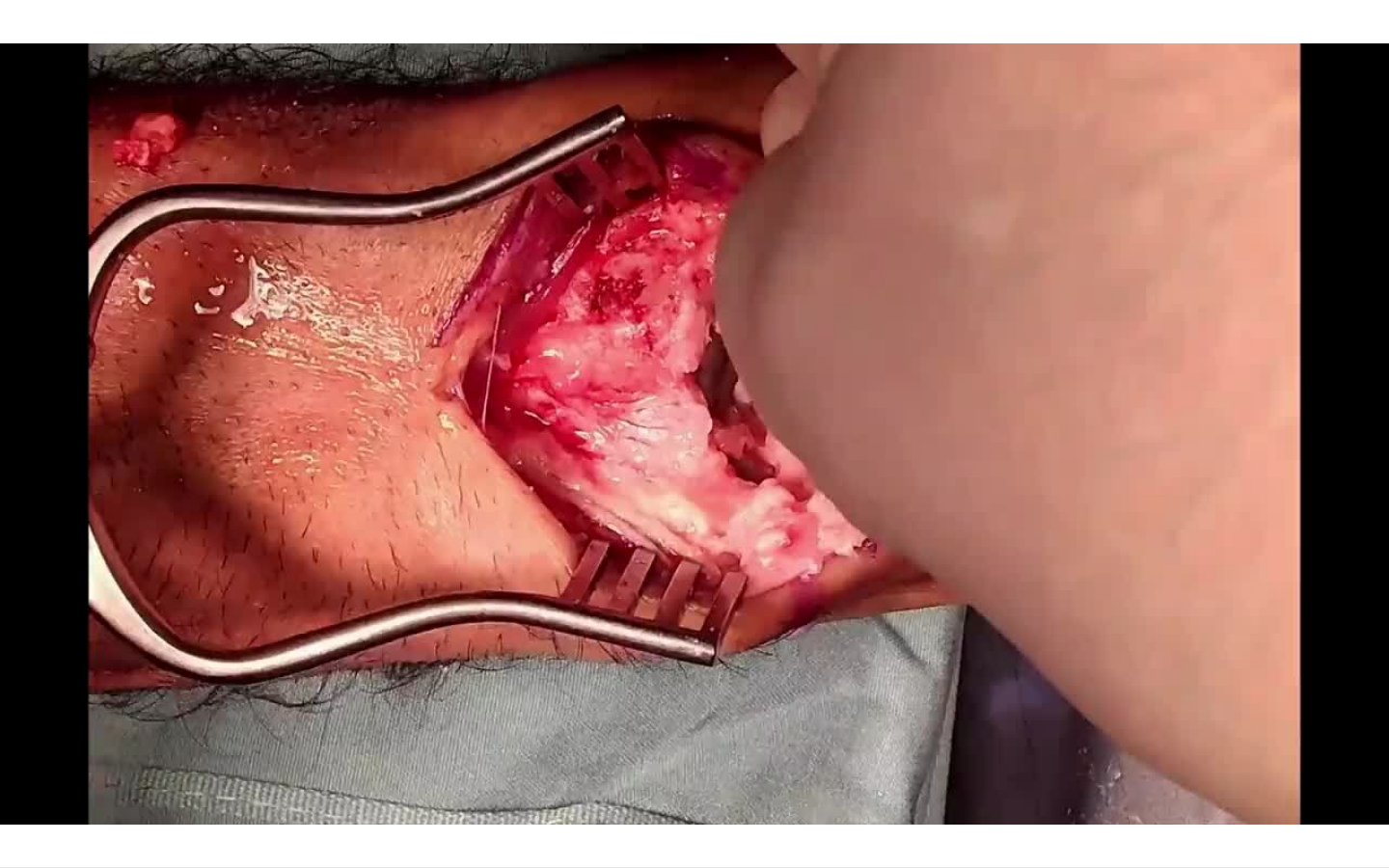click on "10 seconds
Tap to unmute" at bounding box center (694, 433) 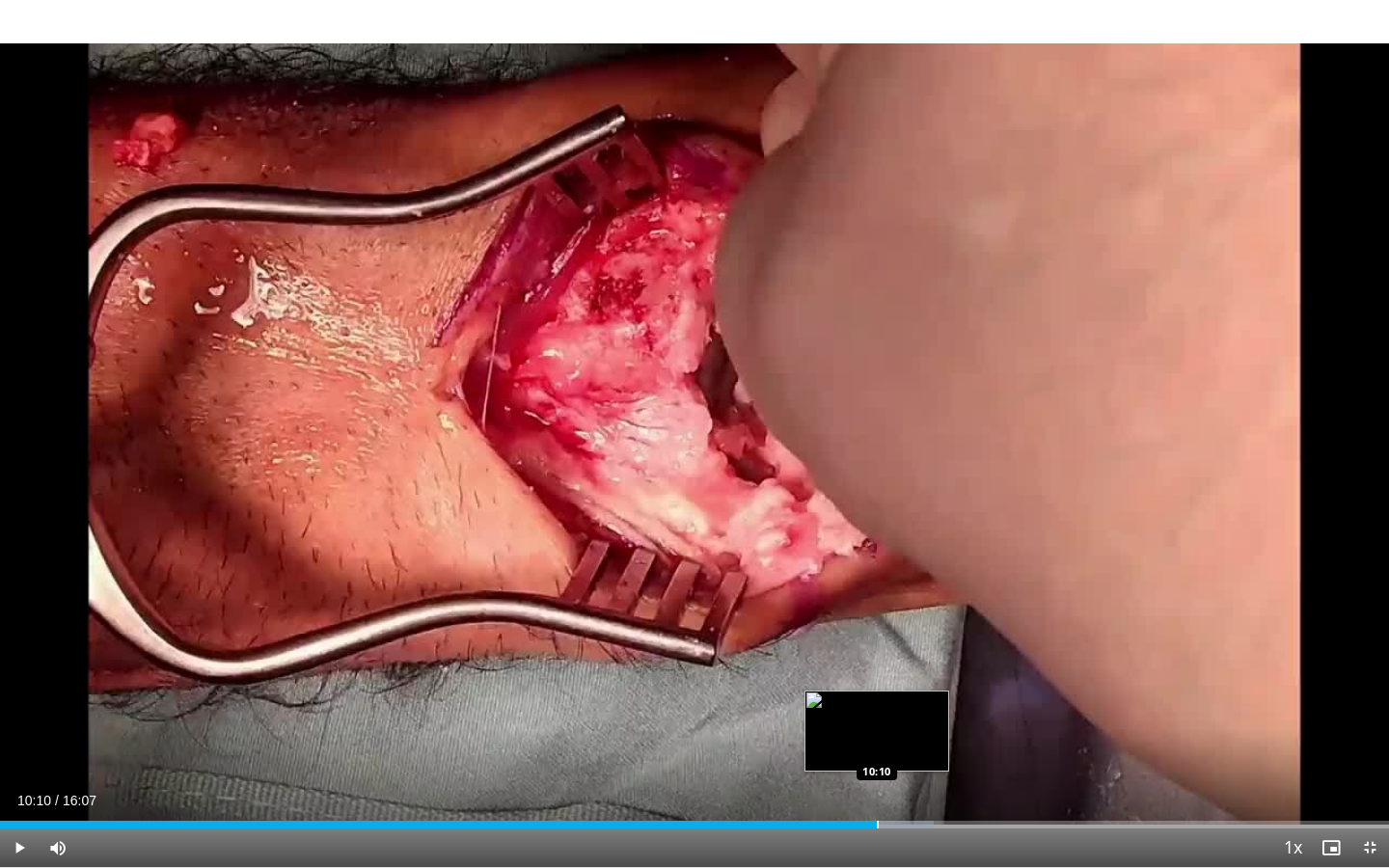 click at bounding box center (878, 825) 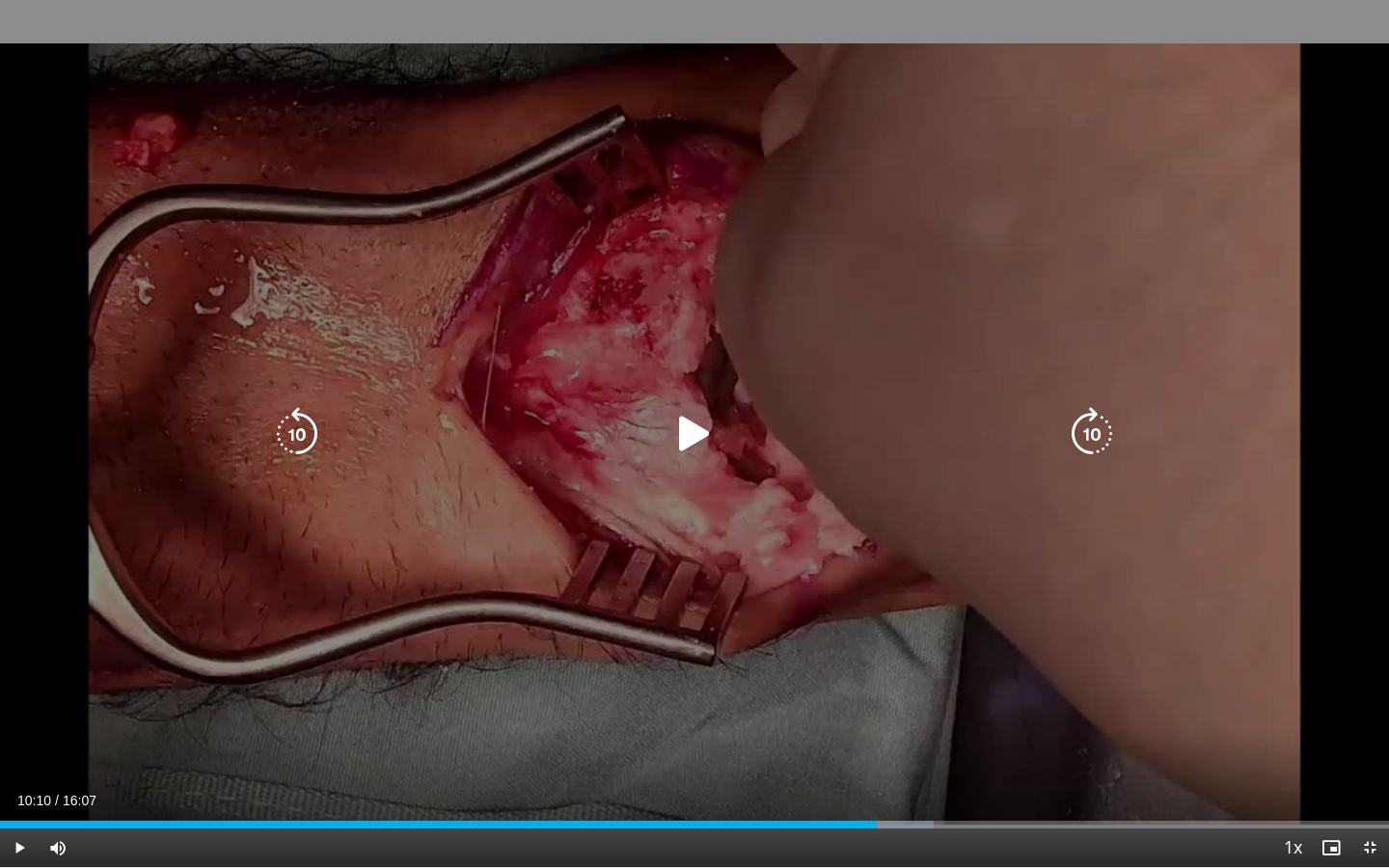 click on "10 seconds
Tap to unmute" at bounding box center [694, 433] 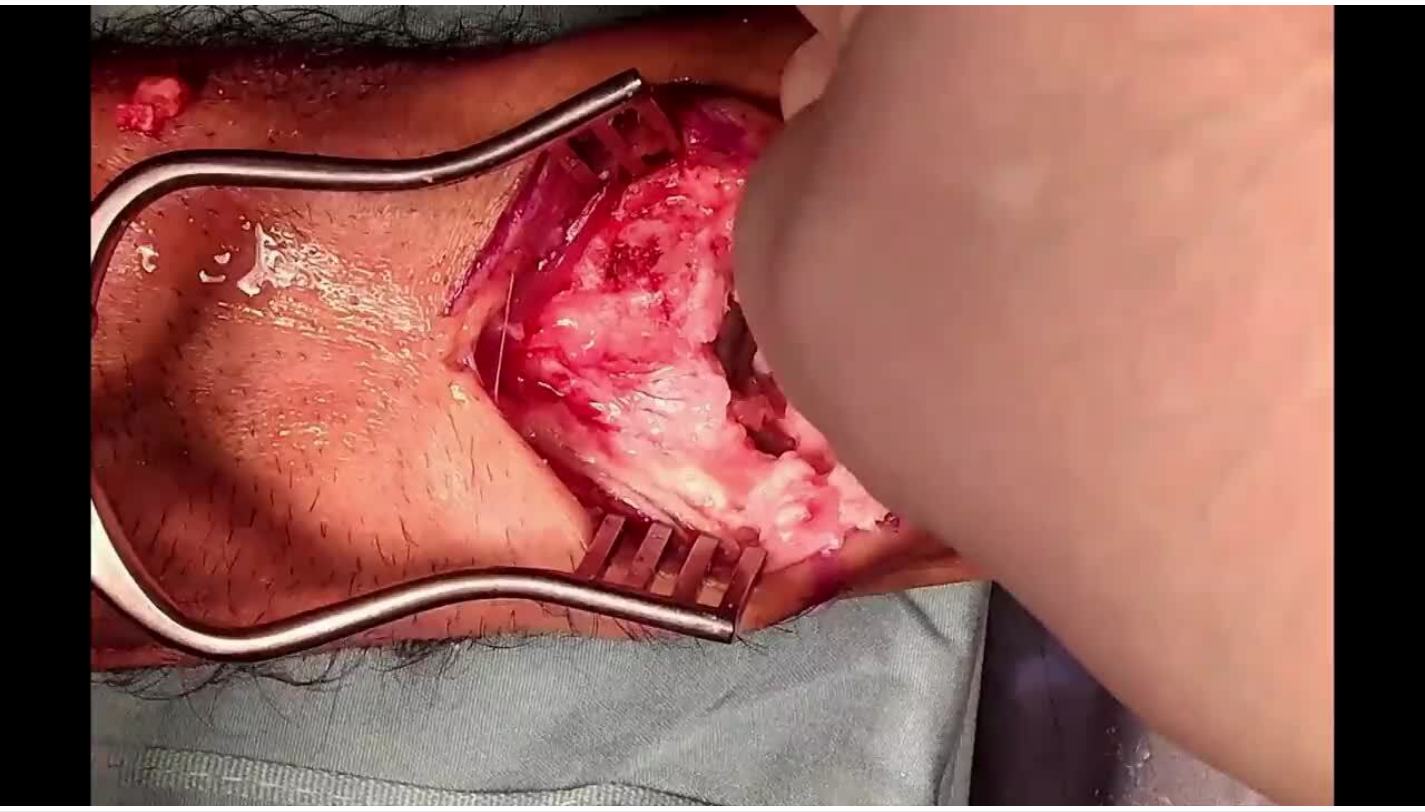 scroll, scrollTop: 0, scrollLeft: 0, axis: both 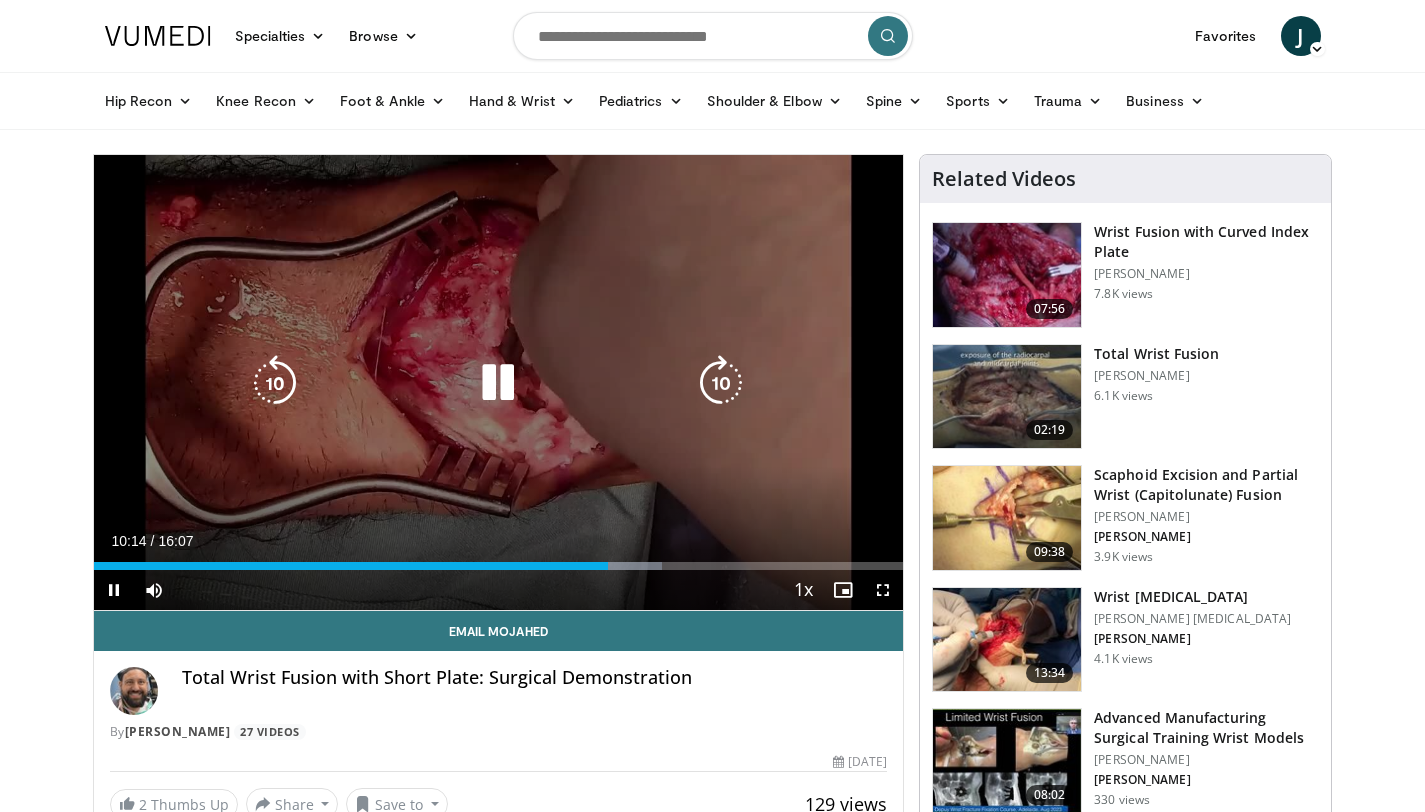 click at bounding box center [498, 383] 